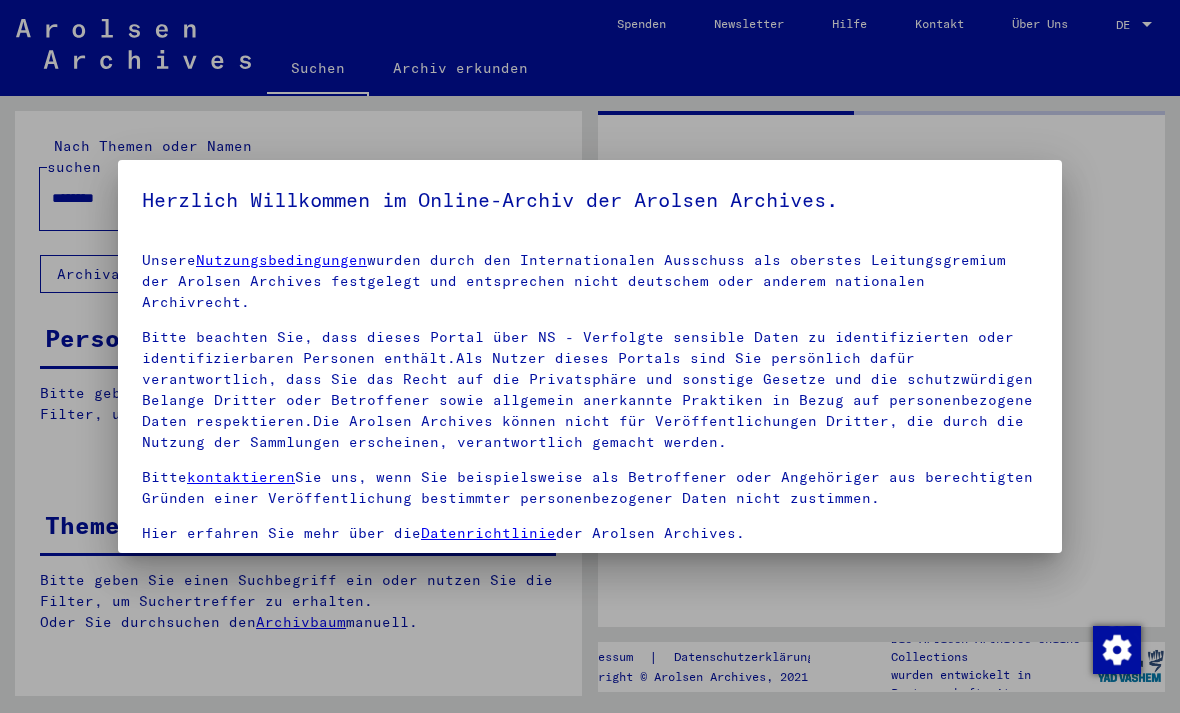 scroll, scrollTop: 0, scrollLeft: 0, axis: both 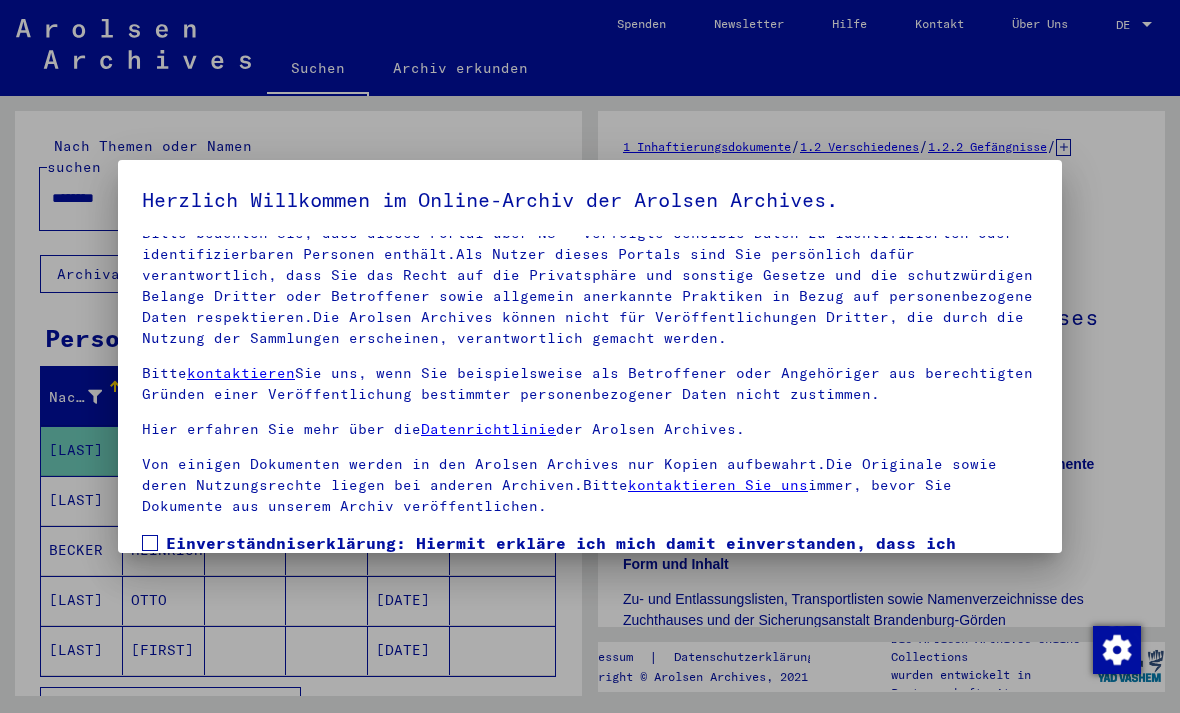 click at bounding box center [590, 356] 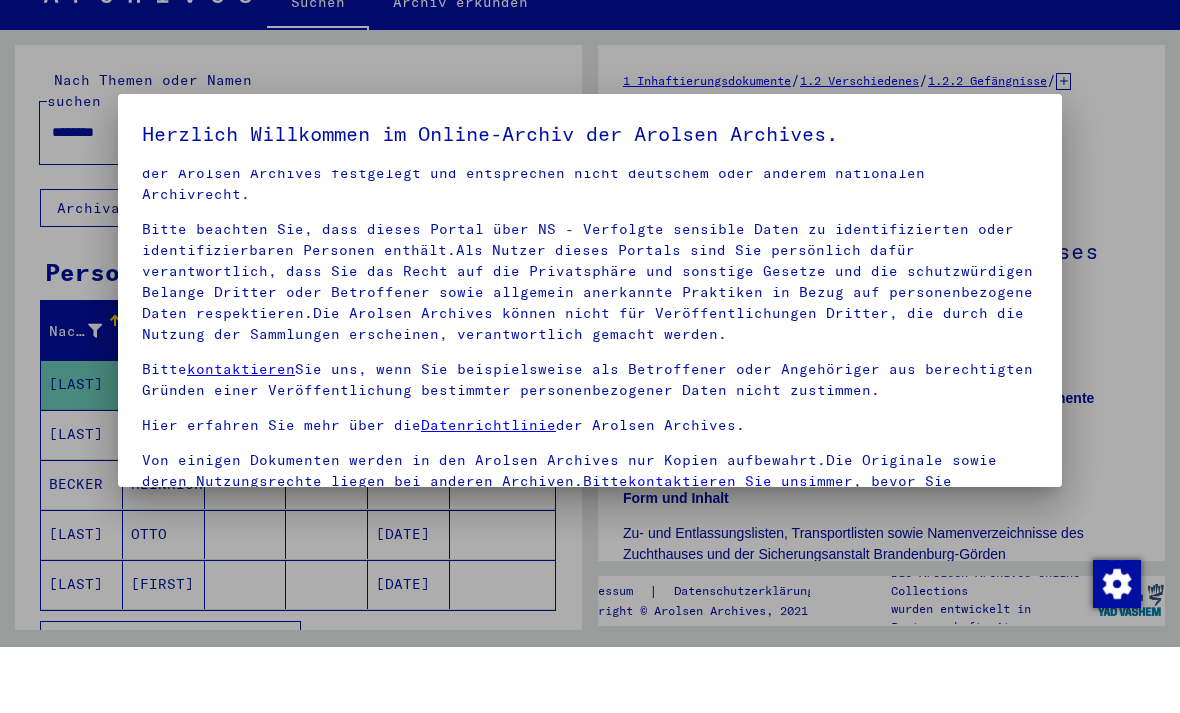 scroll, scrollTop: 41, scrollLeft: 0, axis: vertical 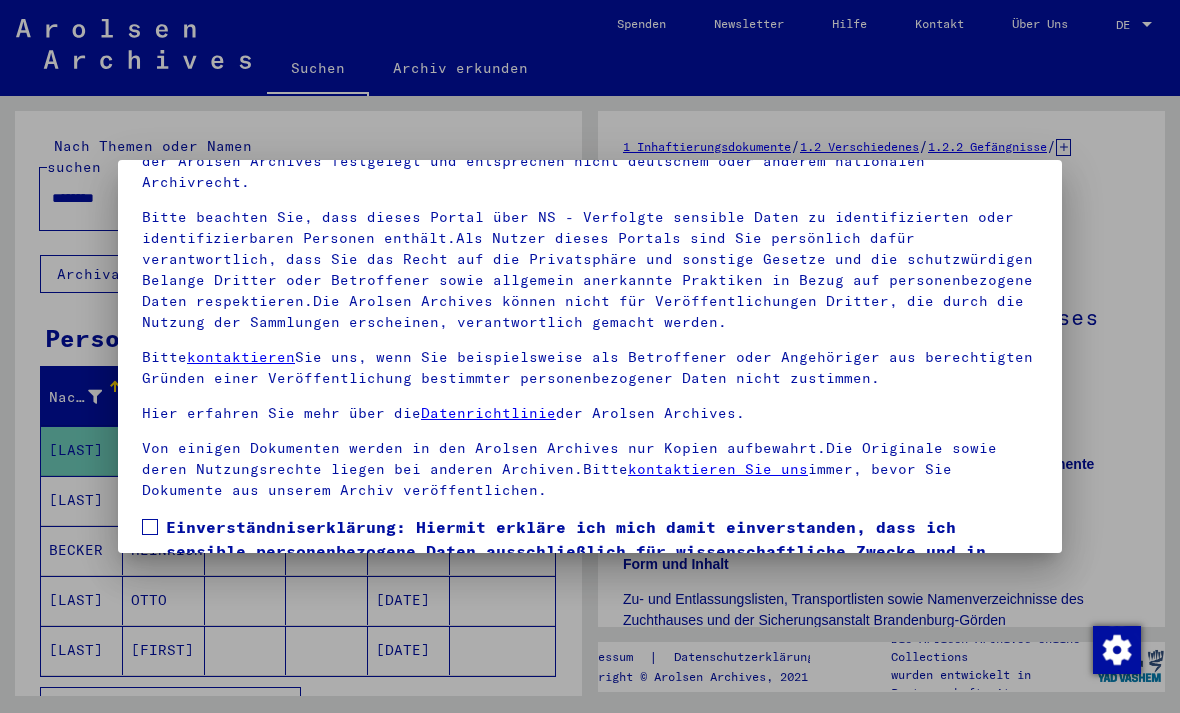 click at bounding box center [590, 356] 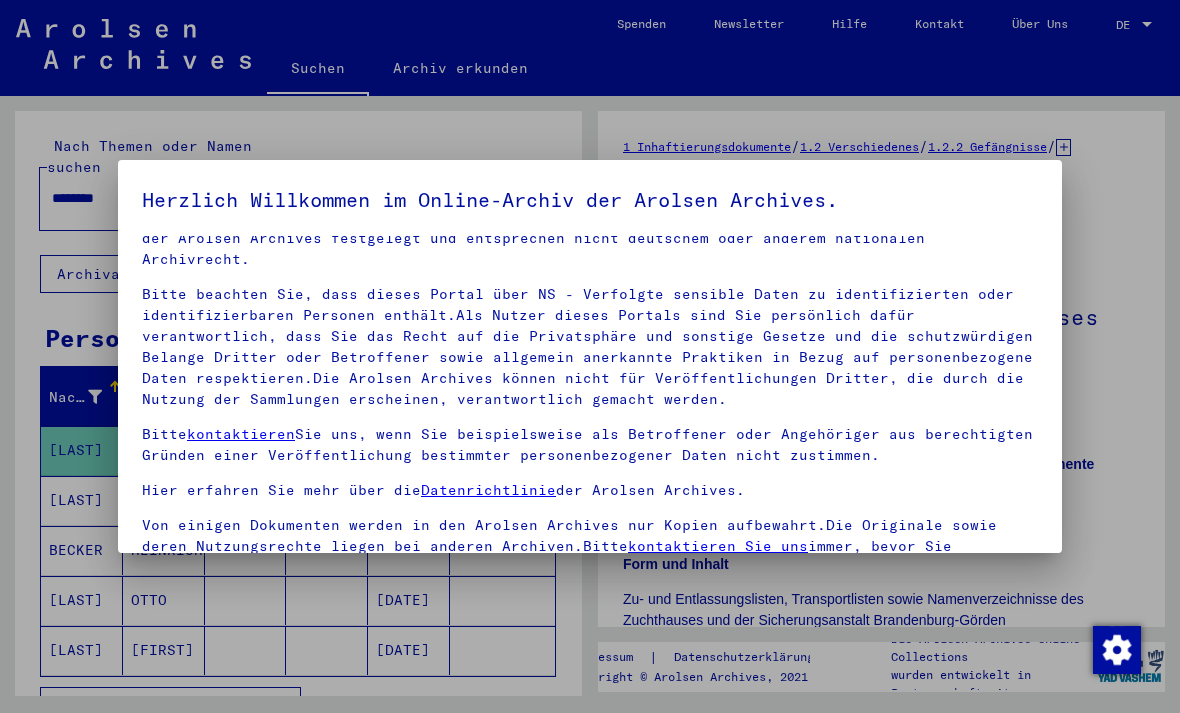 scroll, scrollTop: 41, scrollLeft: 0, axis: vertical 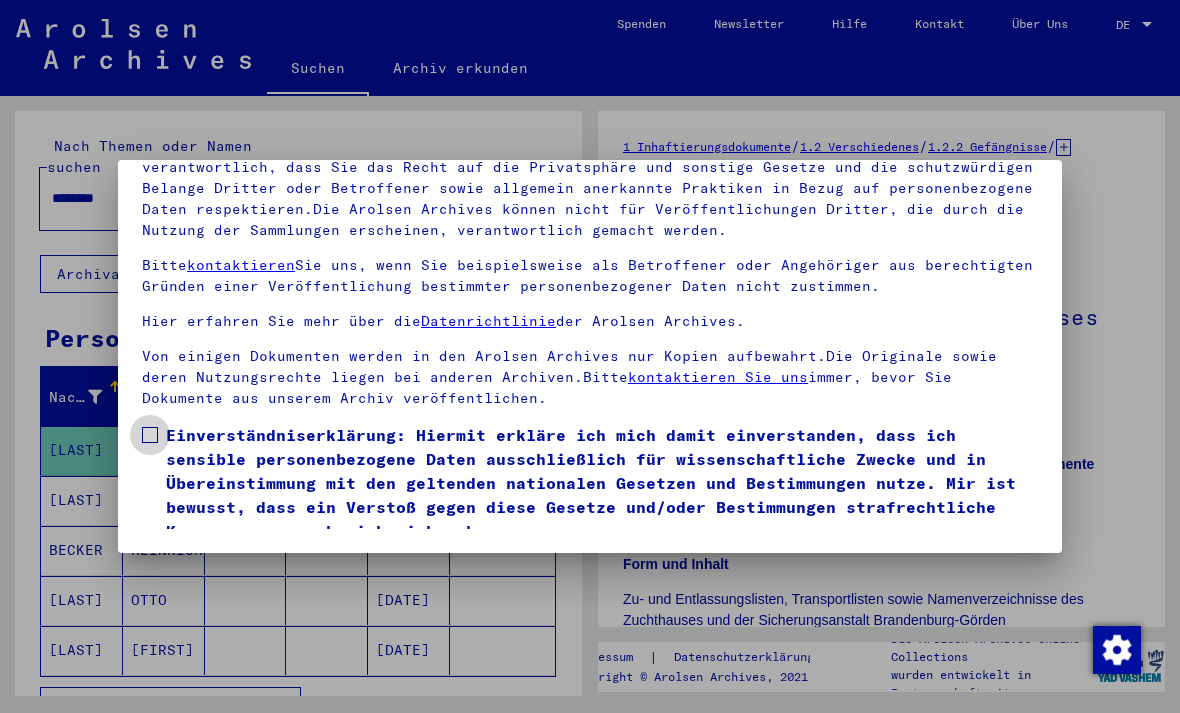 click at bounding box center [150, 435] 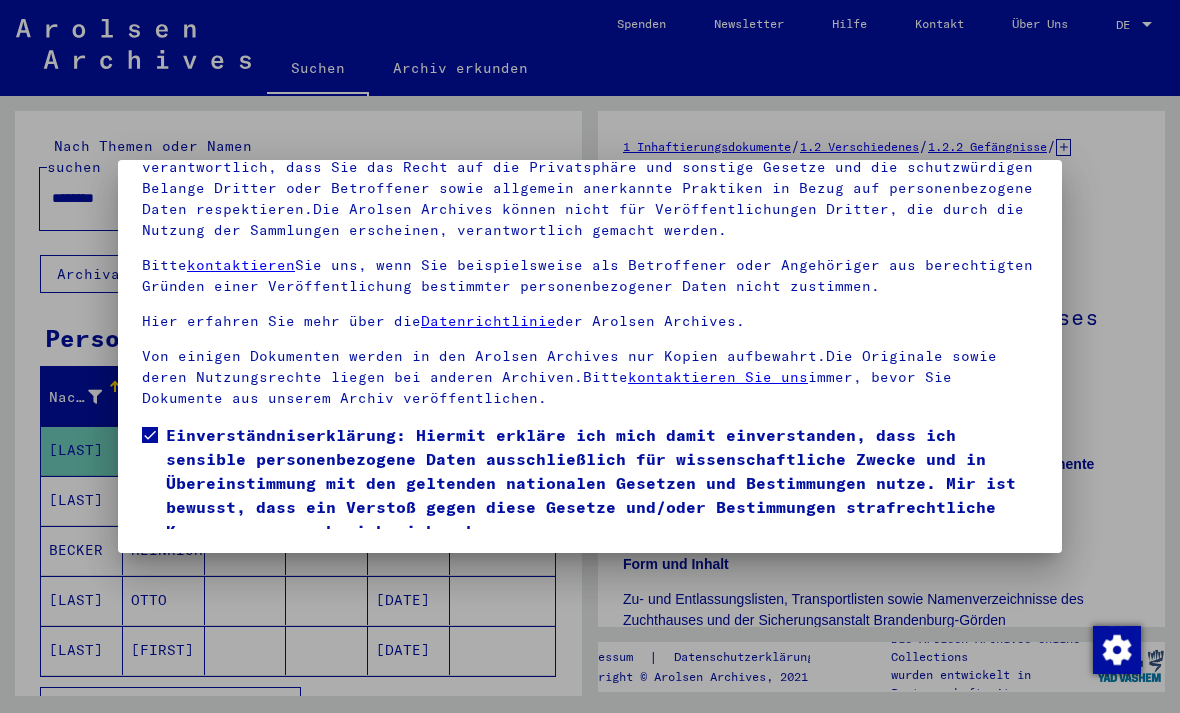 click on "Ich stimme zu" at bounding box center (217, 572) 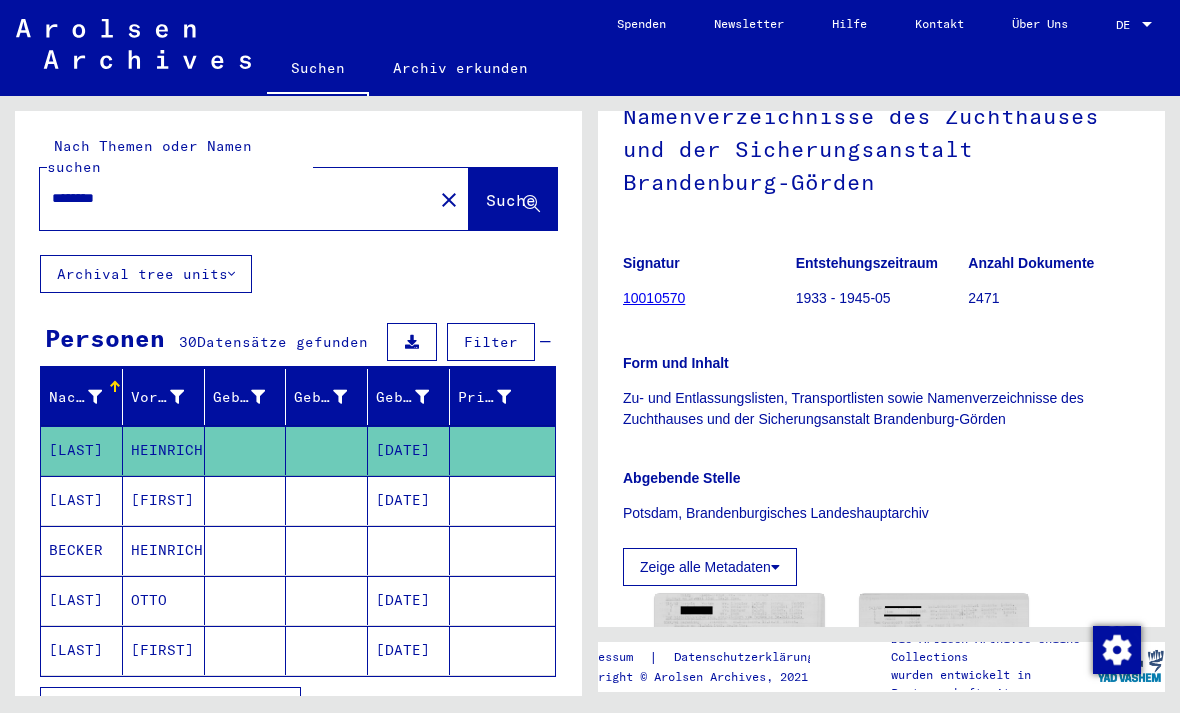 scroll, scrollTop: 373, scrollLeft: 0, axis: vertical 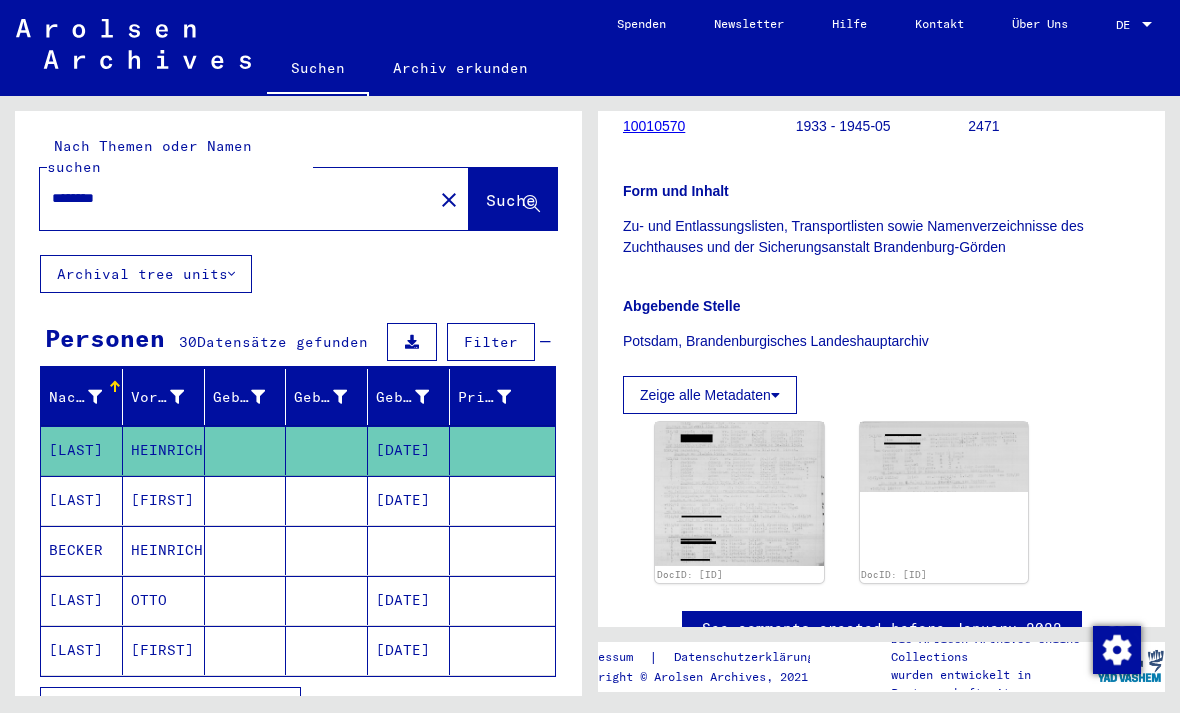 click at bounding box center [739, 494] 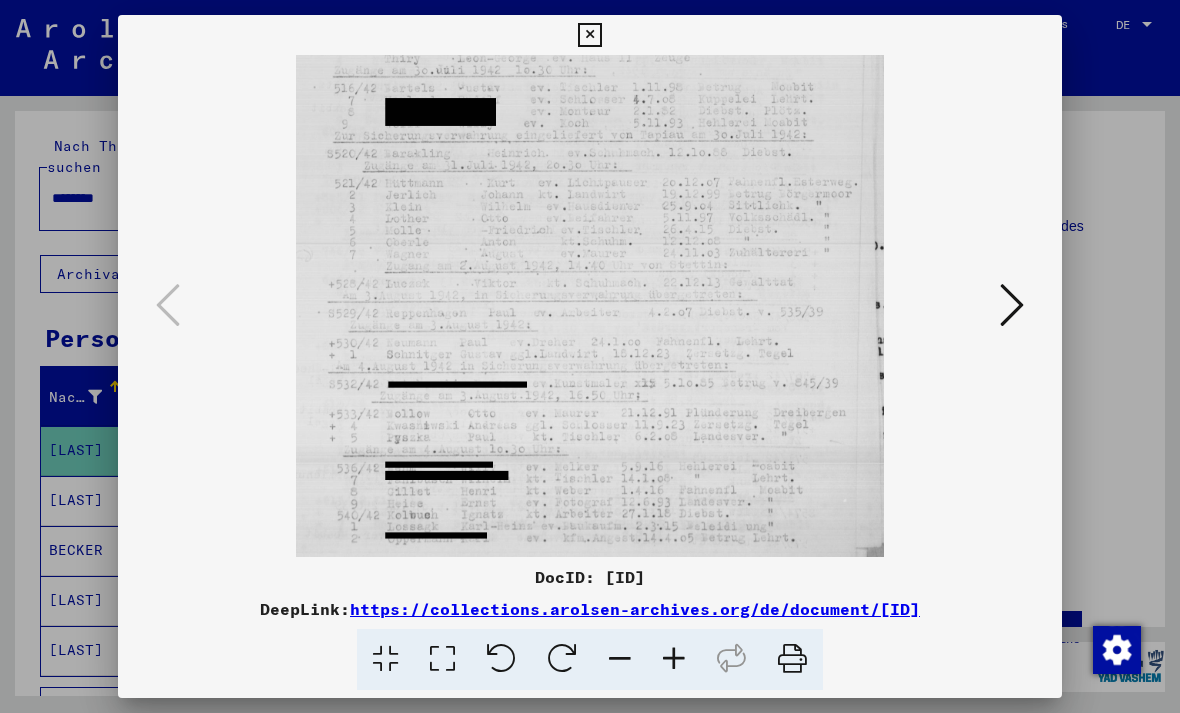 click at bounding box center (792, 659) 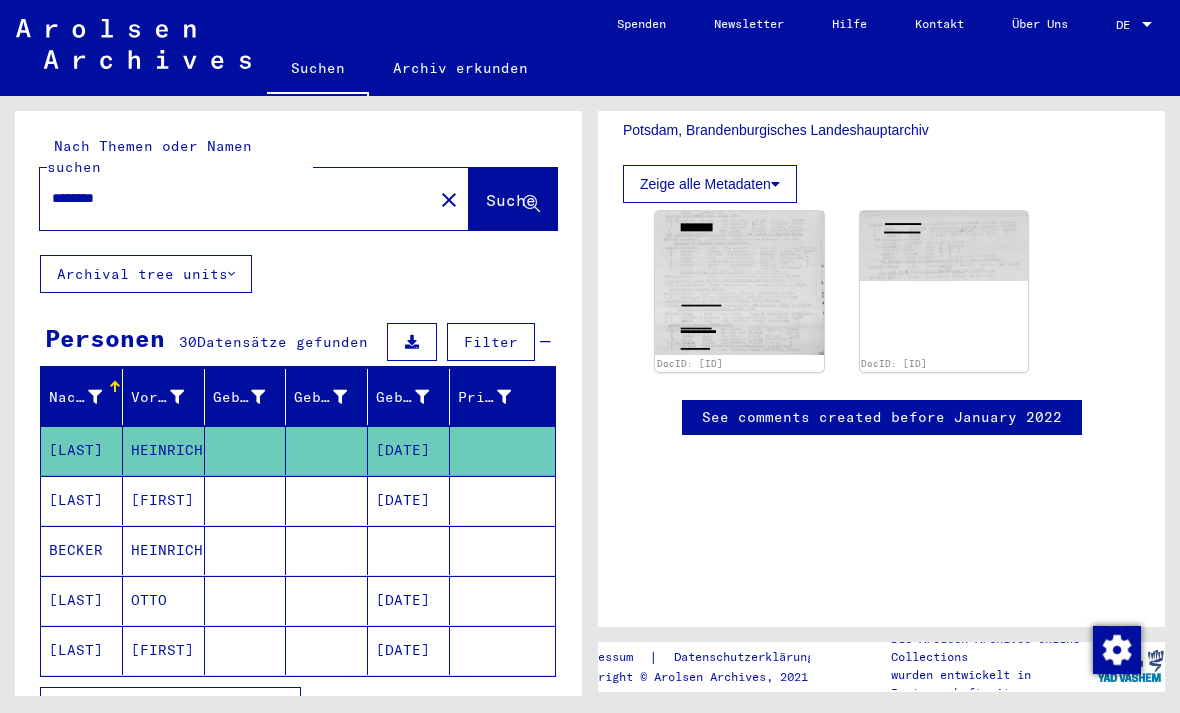 scroll, scrollTop: 583, scrollLeft: 0, axis: vertical 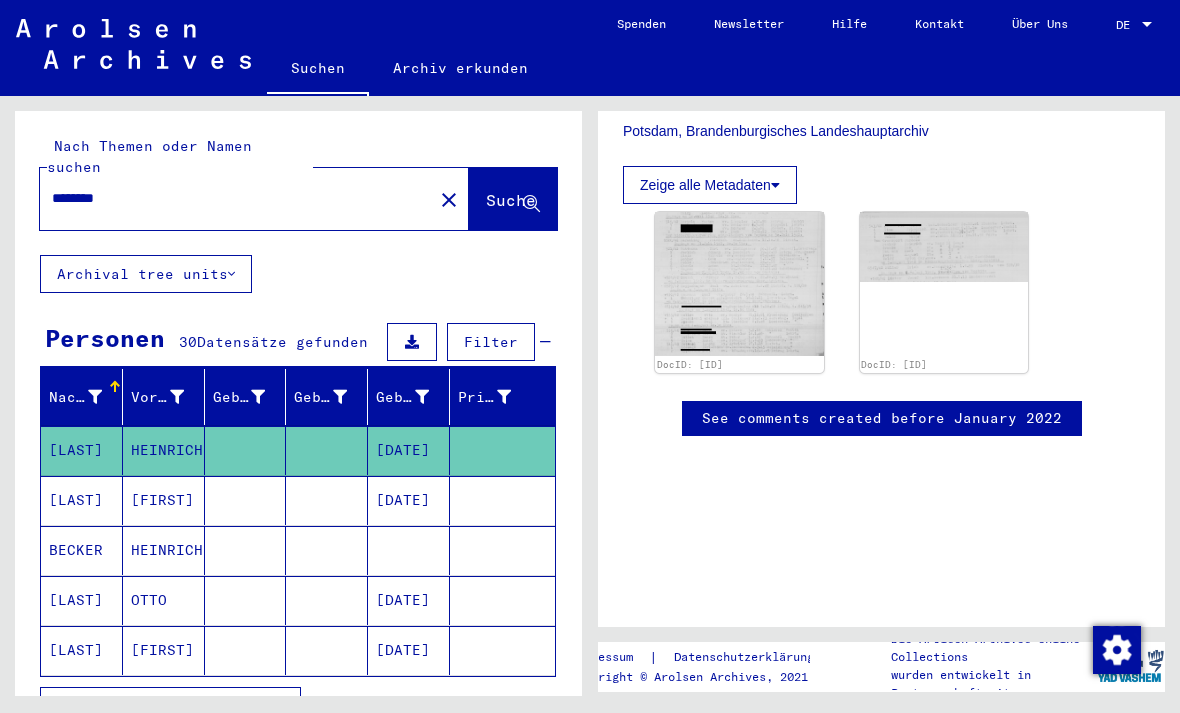 click on "********" at bounding box center (236, 198) 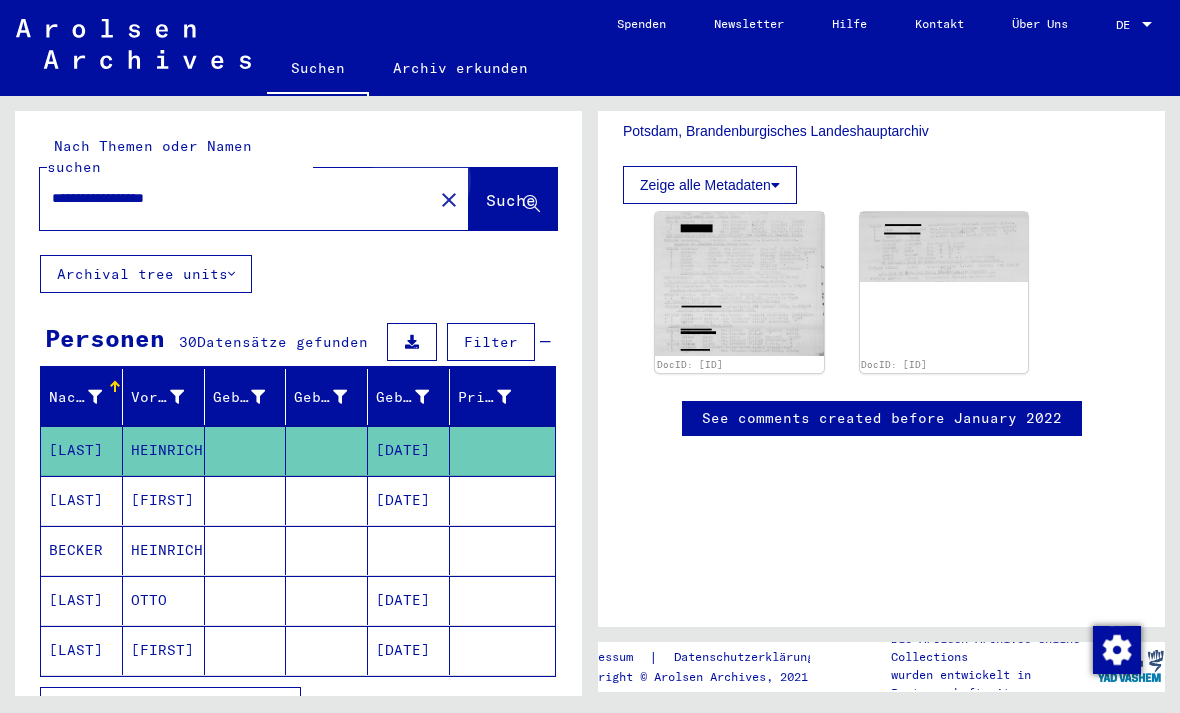click on "Suche" at bounding box center [511, 200] 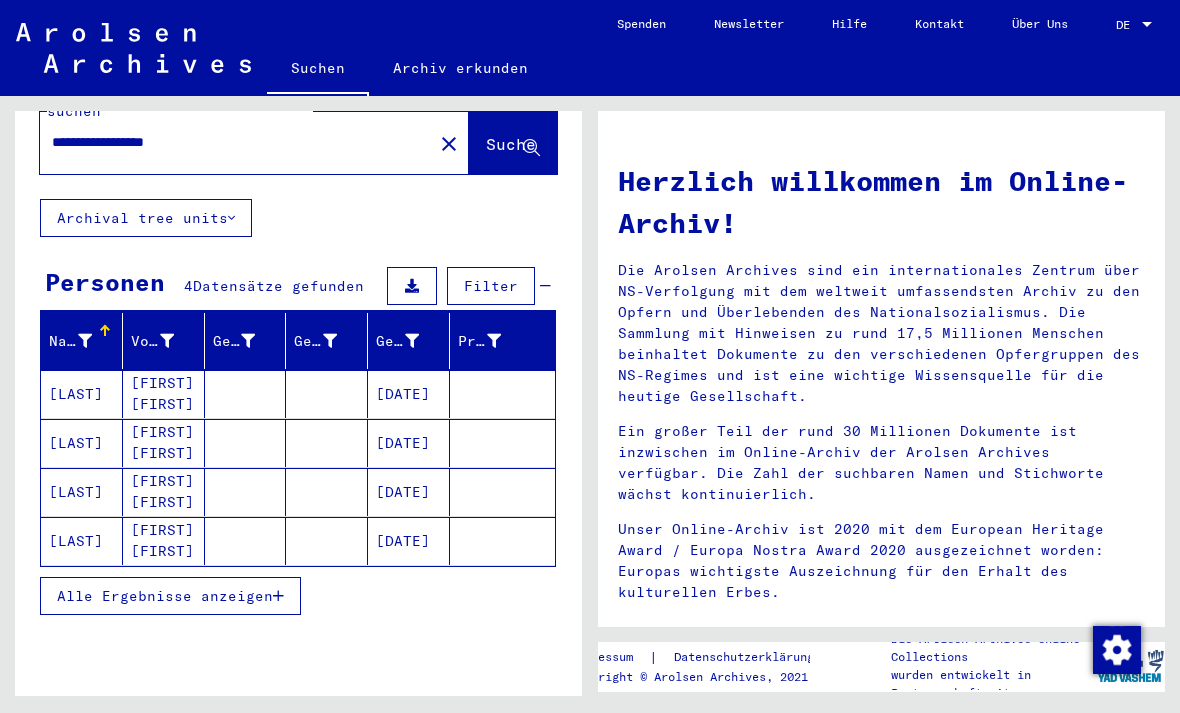 scroll, scrollTop: 55, scrollLeft: 0, axis: vertical 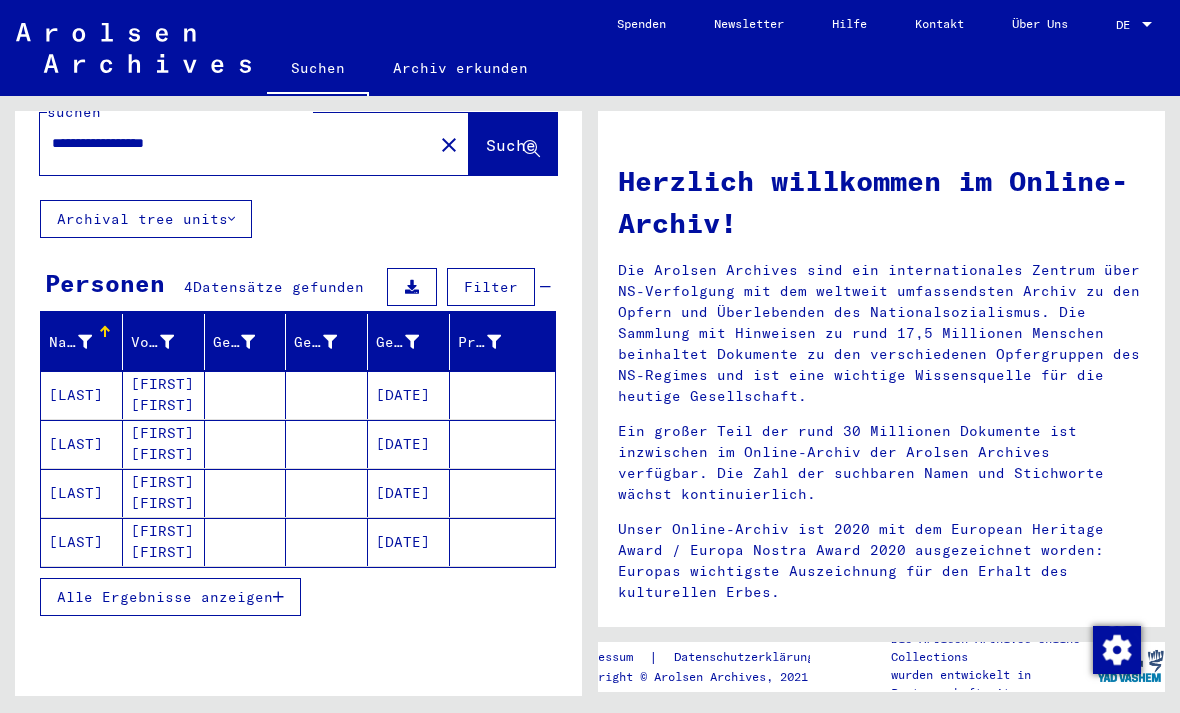 click on "[DATE]" at bounding box center (409, 395) 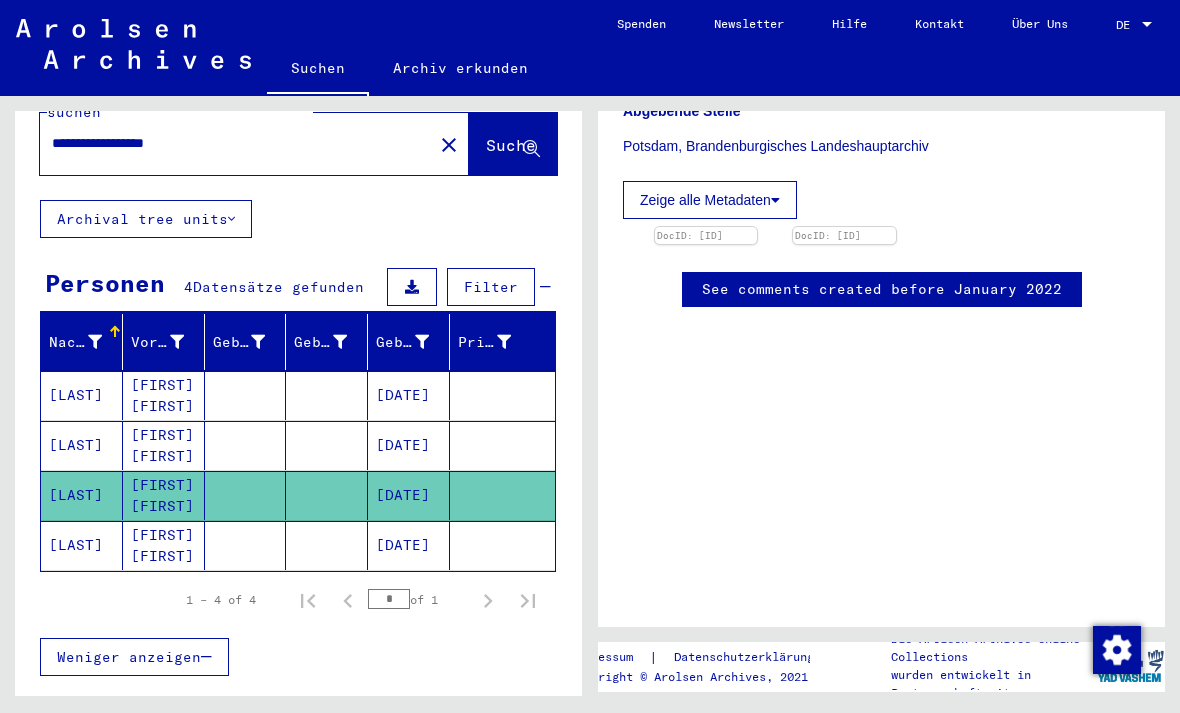 scroll, scrollTop: 632, scrollLeft: 0, axis: vertical 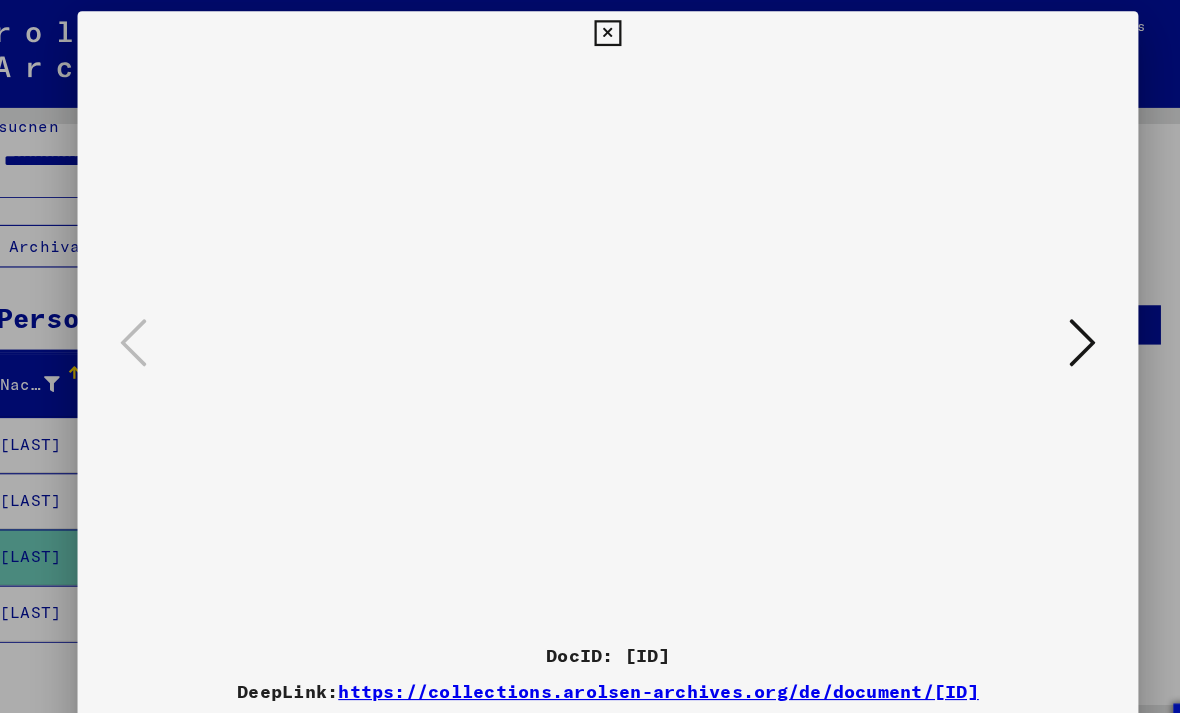 click at bounding box center [1012, 305] 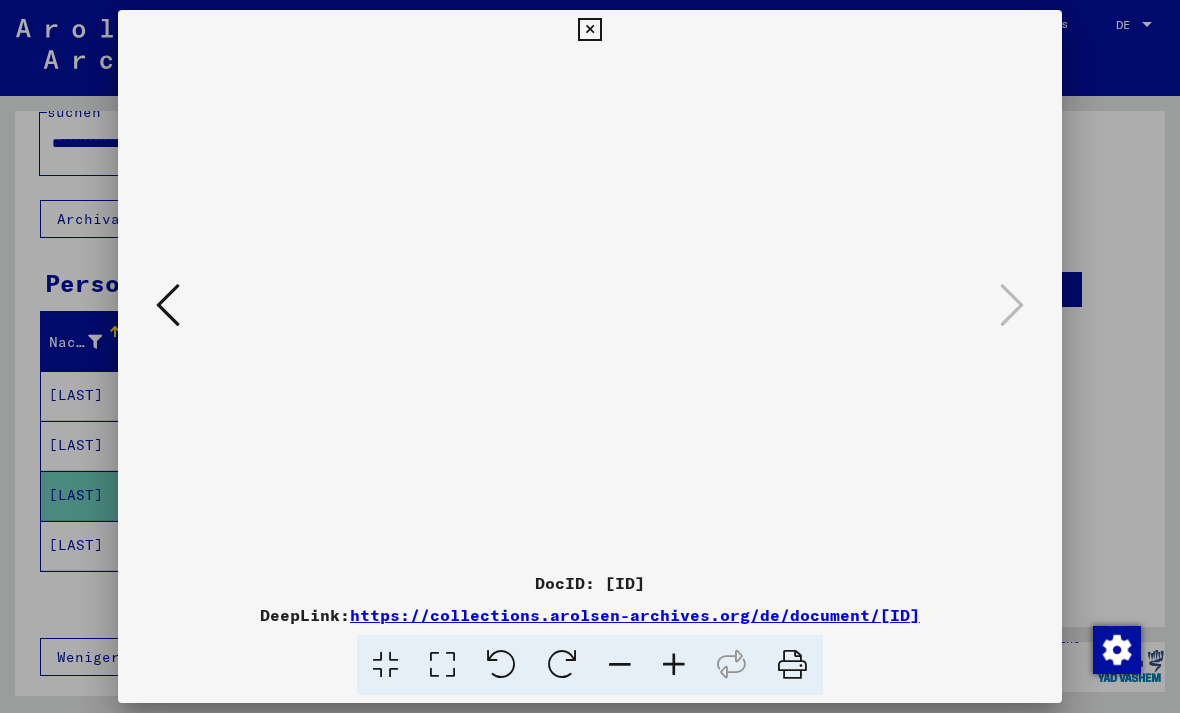 click at bounding box center [589, 30] 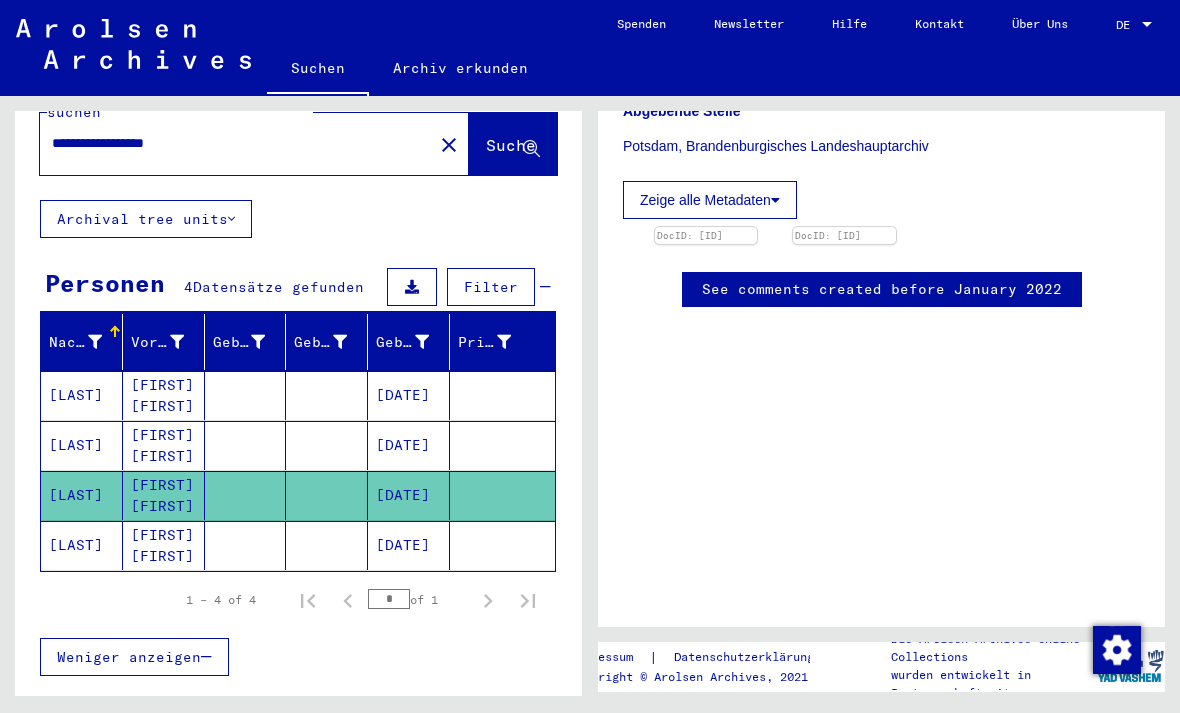 click on "[DATE]" at bounding box center (409, 395) 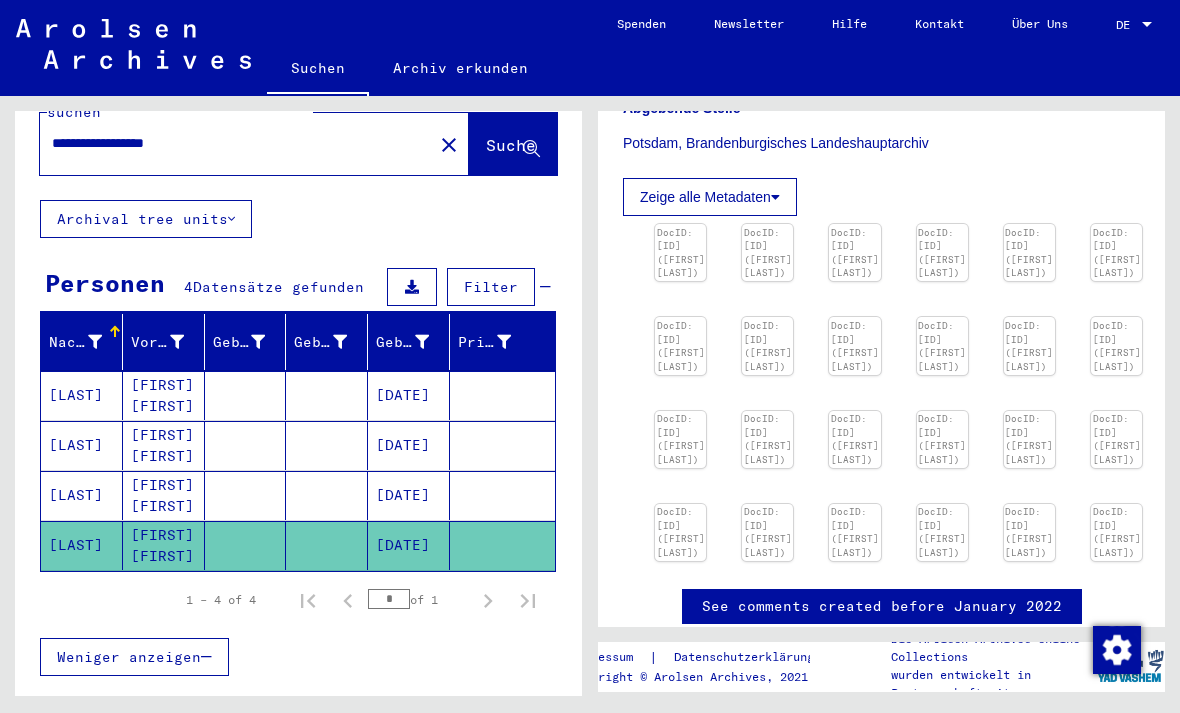 scroll, scrollTop: 566, scrollLeft: 0, axis: vertical 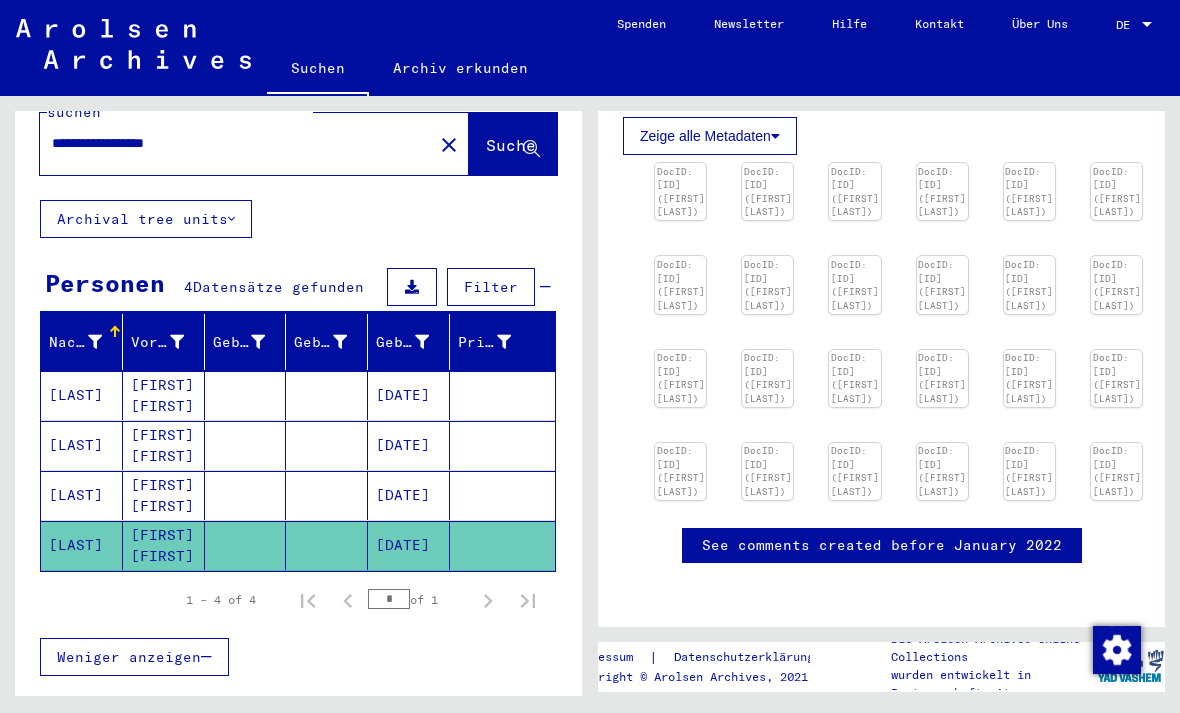 click at bounding box center [775, 136] 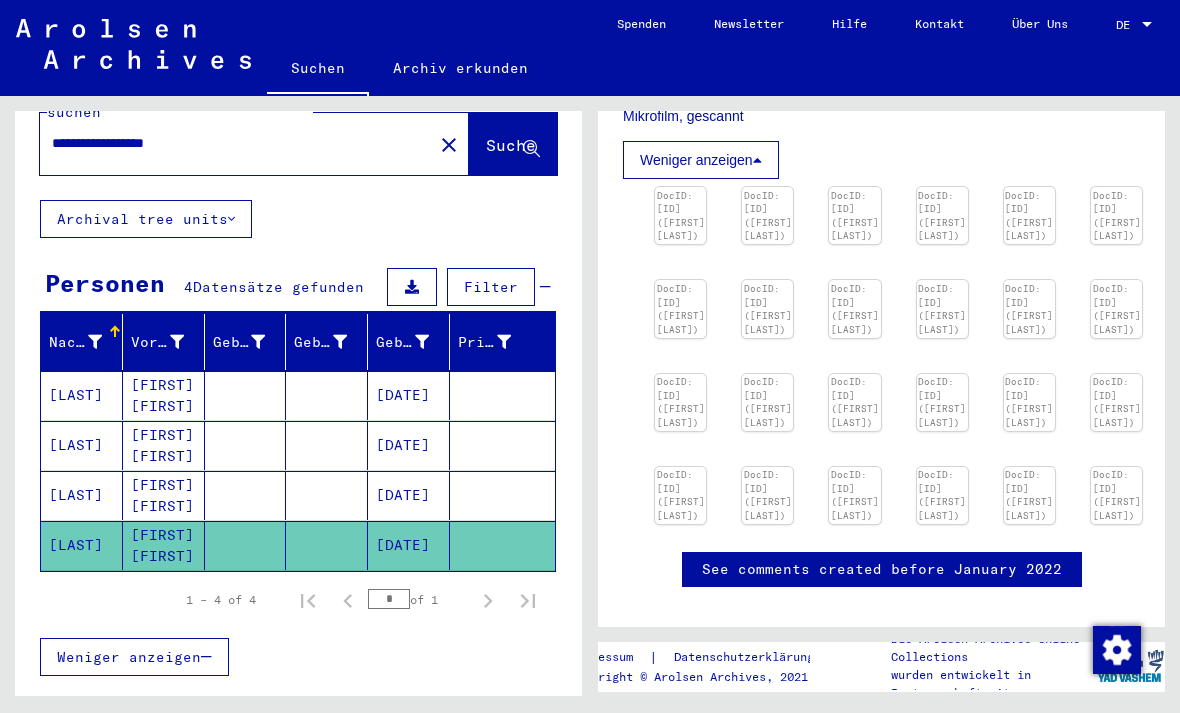 scroll, scrollTop: 689, scrollLeft: 0, axis: vertical 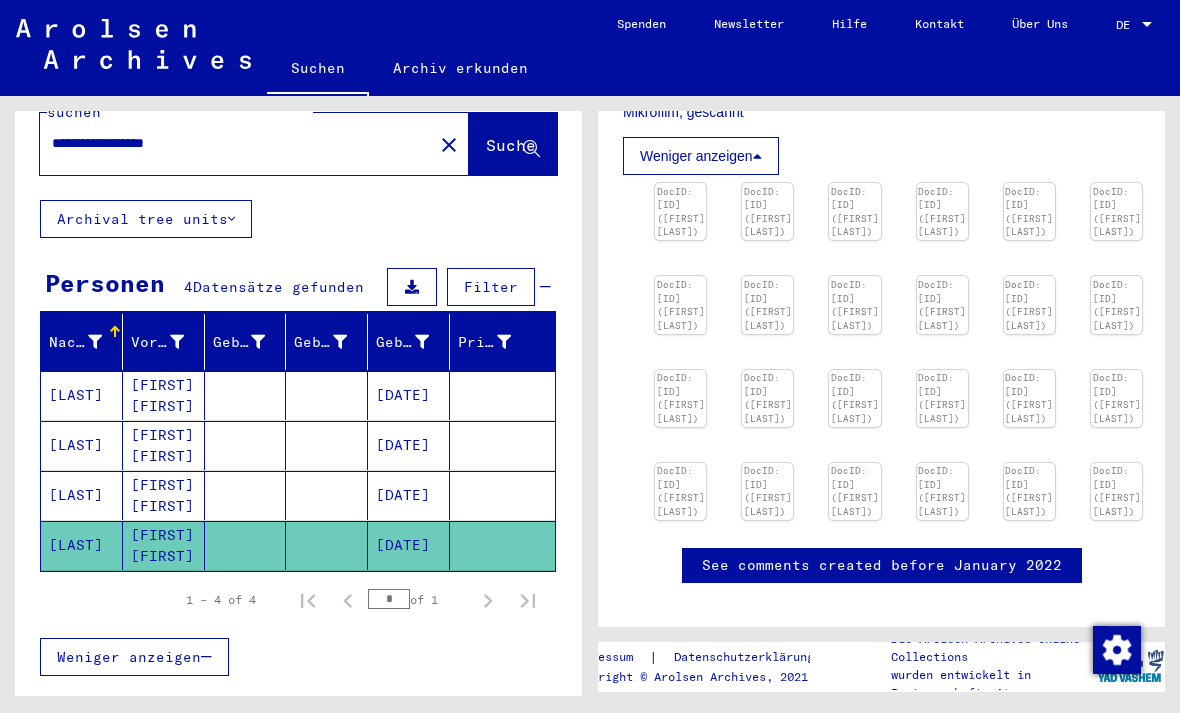 click at bounding box center [680, 183] 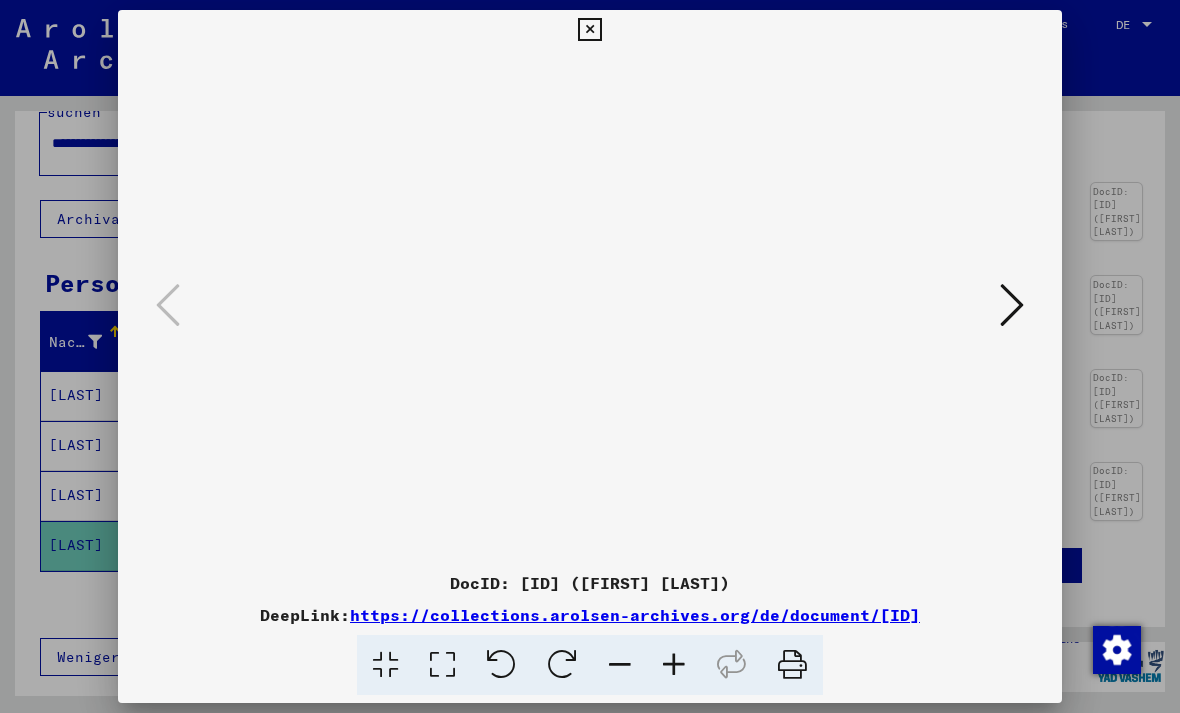 click at bounding box center (589, 30) 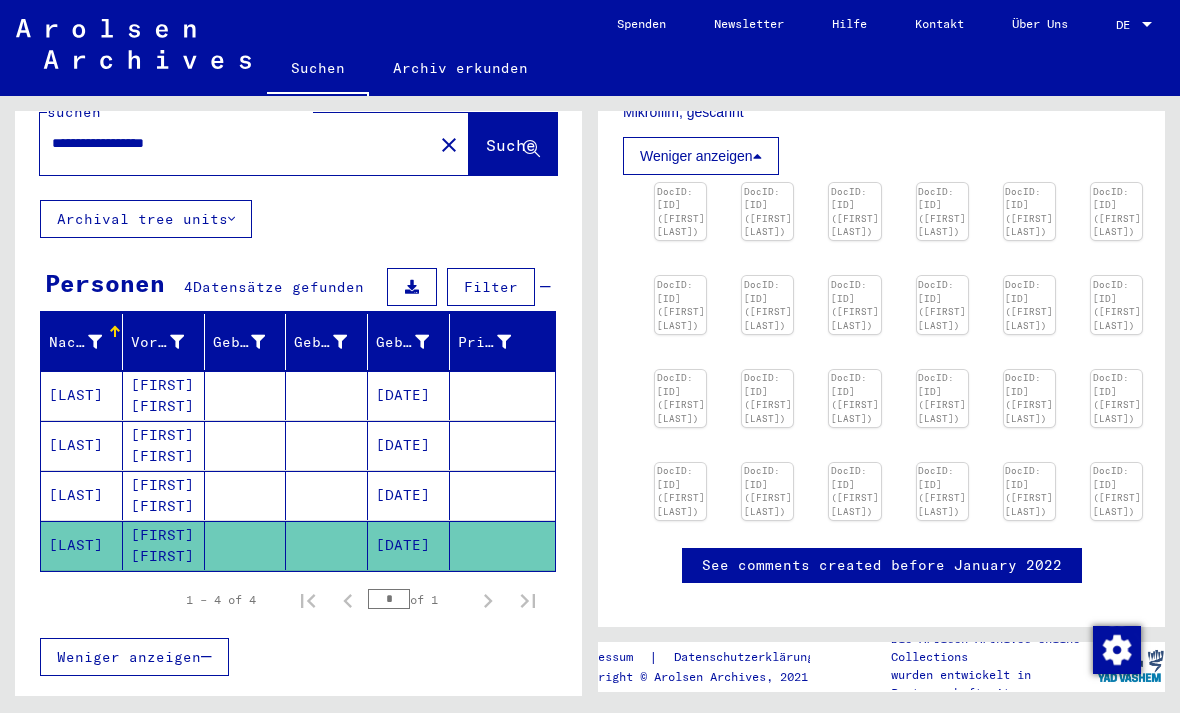 click on "Über Uns" at bounding box center [1040, 24] 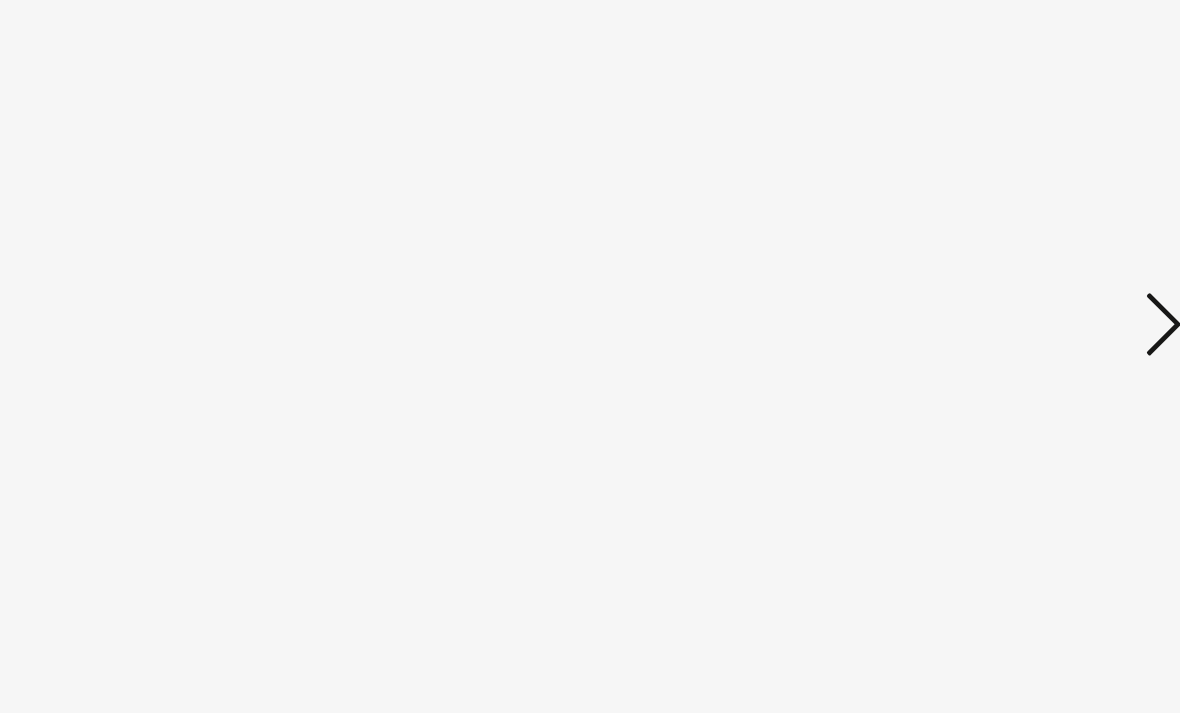 click at bounding box center [1012, 305] 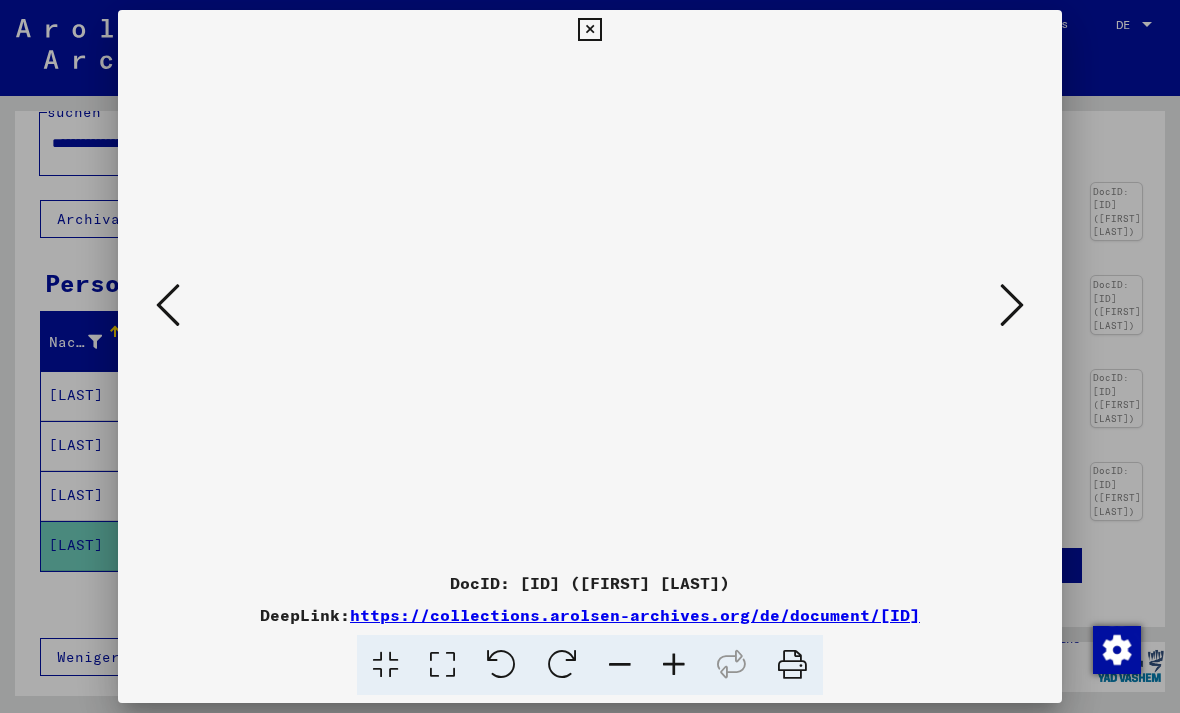 click at bounding box center (1012, 305) 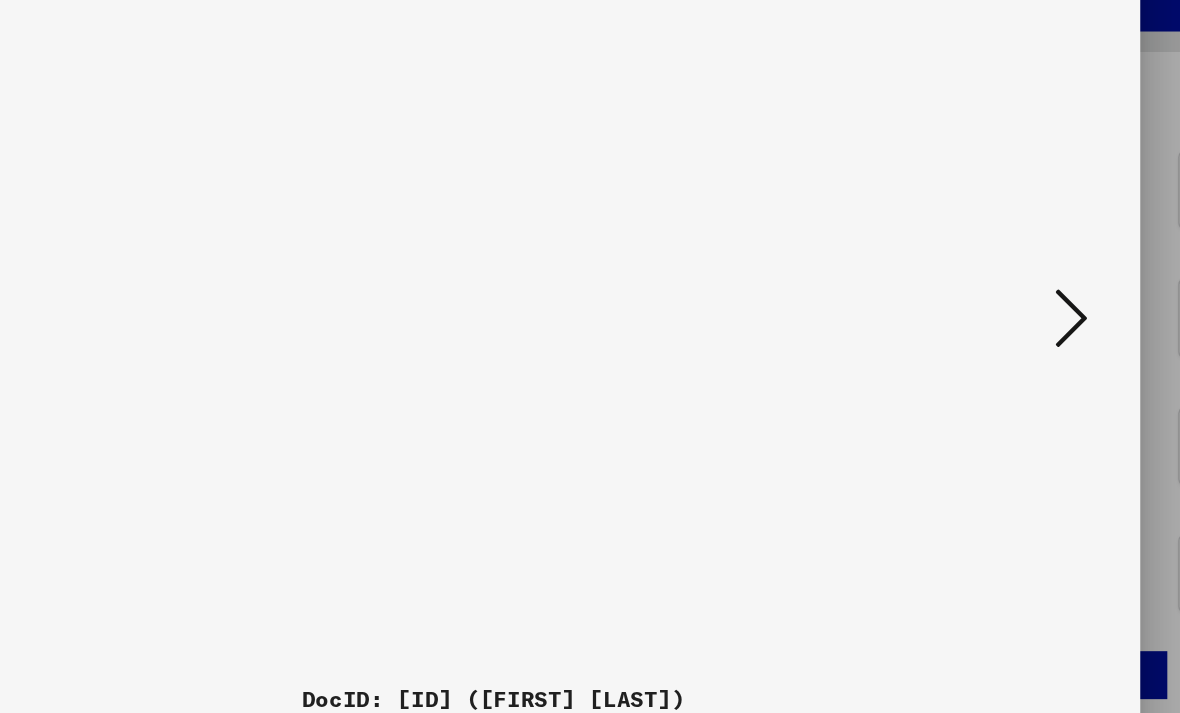 click at bounding box center [1012, 305] 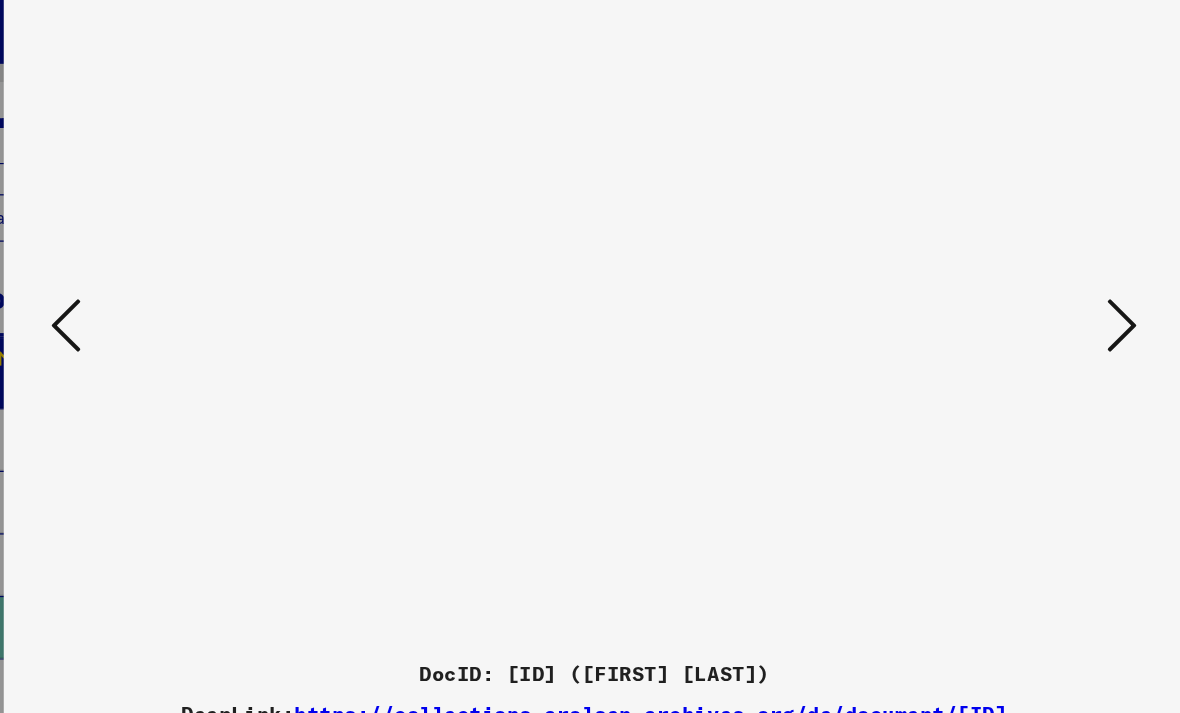 click at bounding box center (1012, 305) 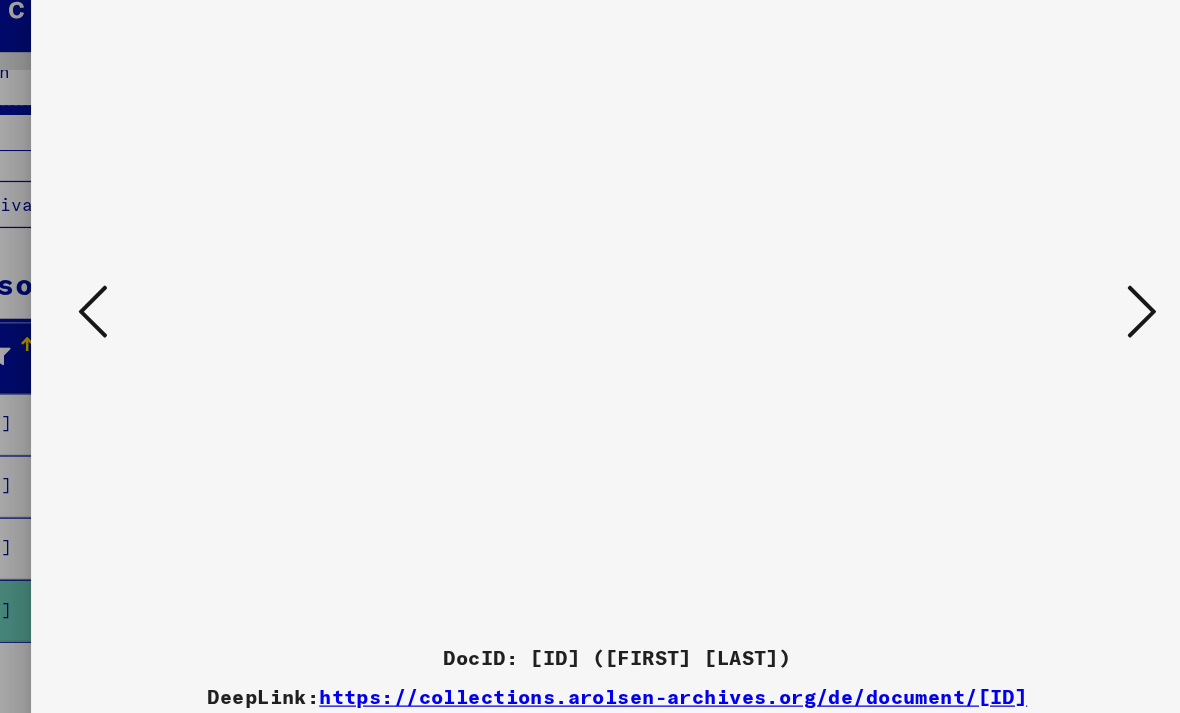 click at bounding box center [1012, 305] 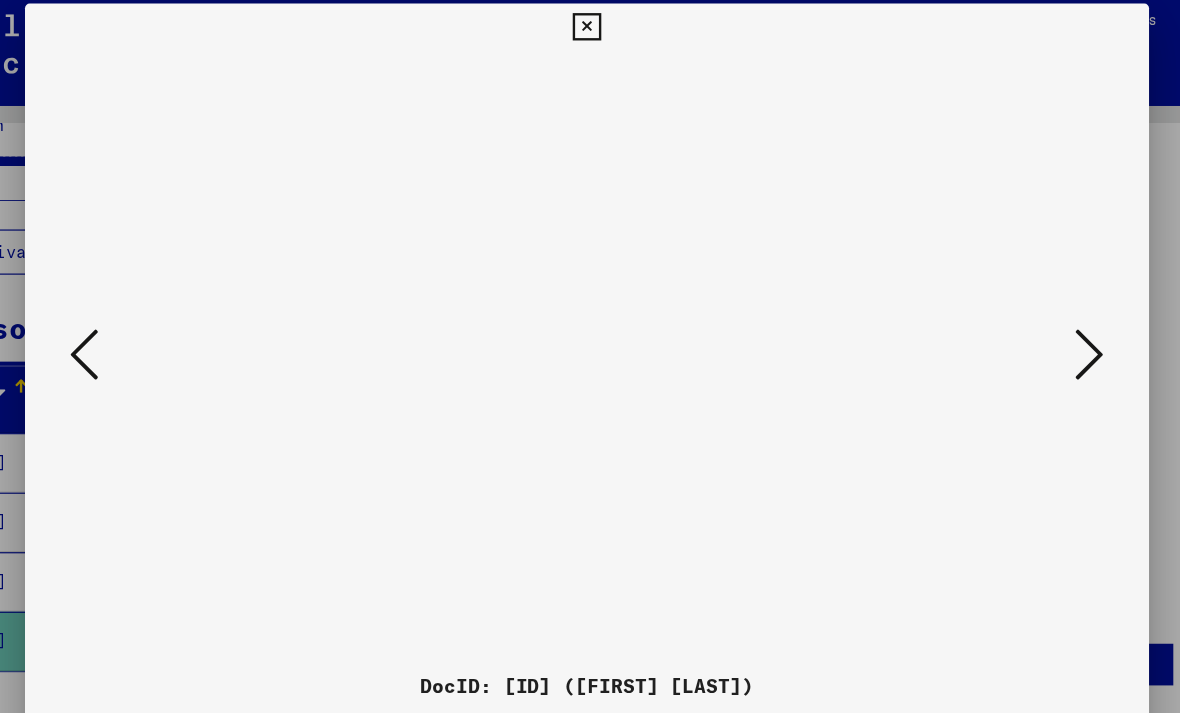 click at bounding box center [1012, 305] 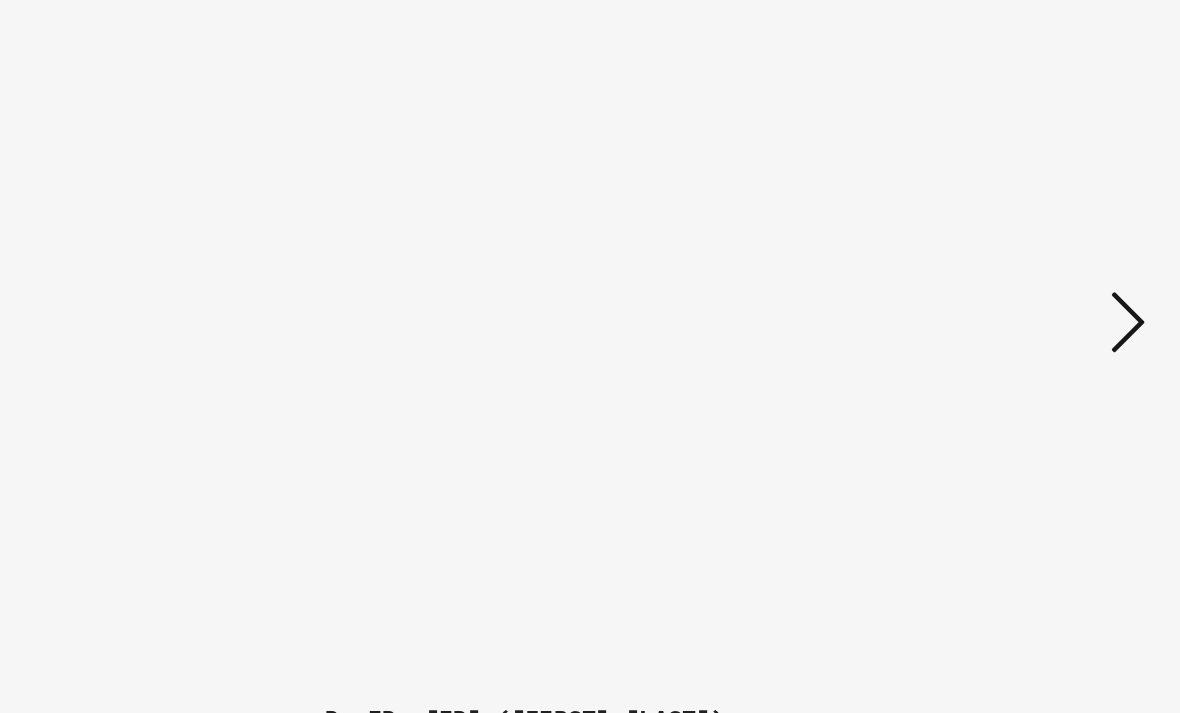 click at bounding box center (1012, 305) 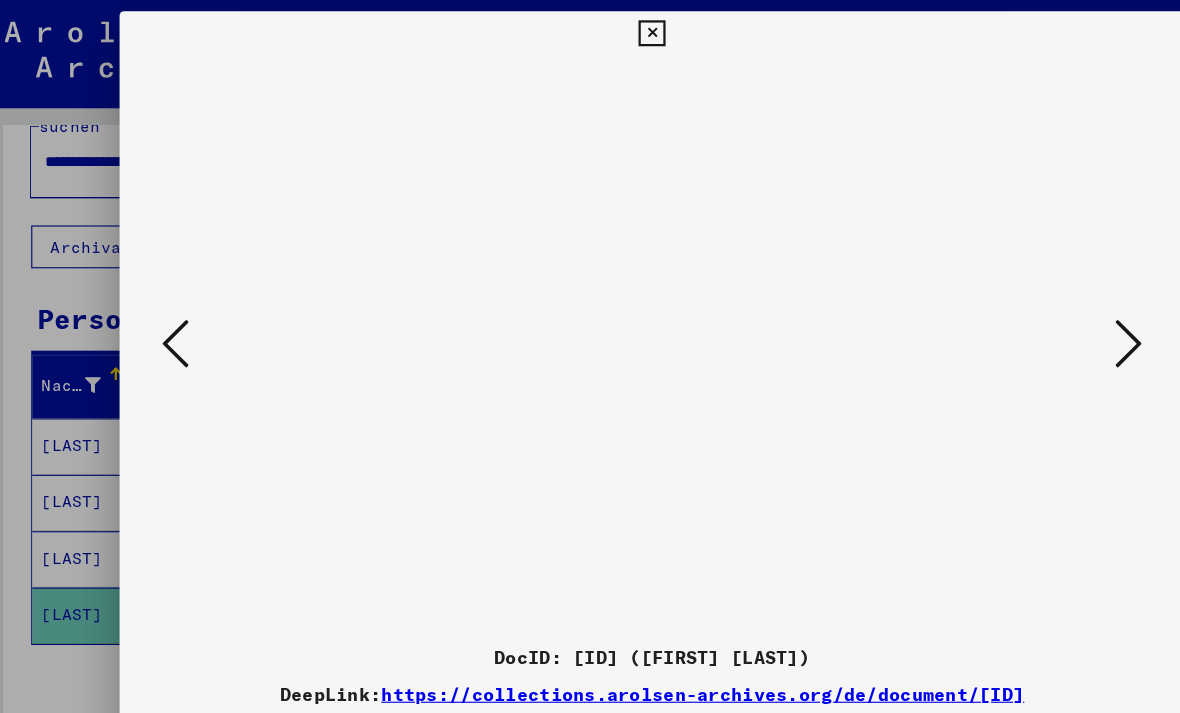click at bounding box center (1012, 305) 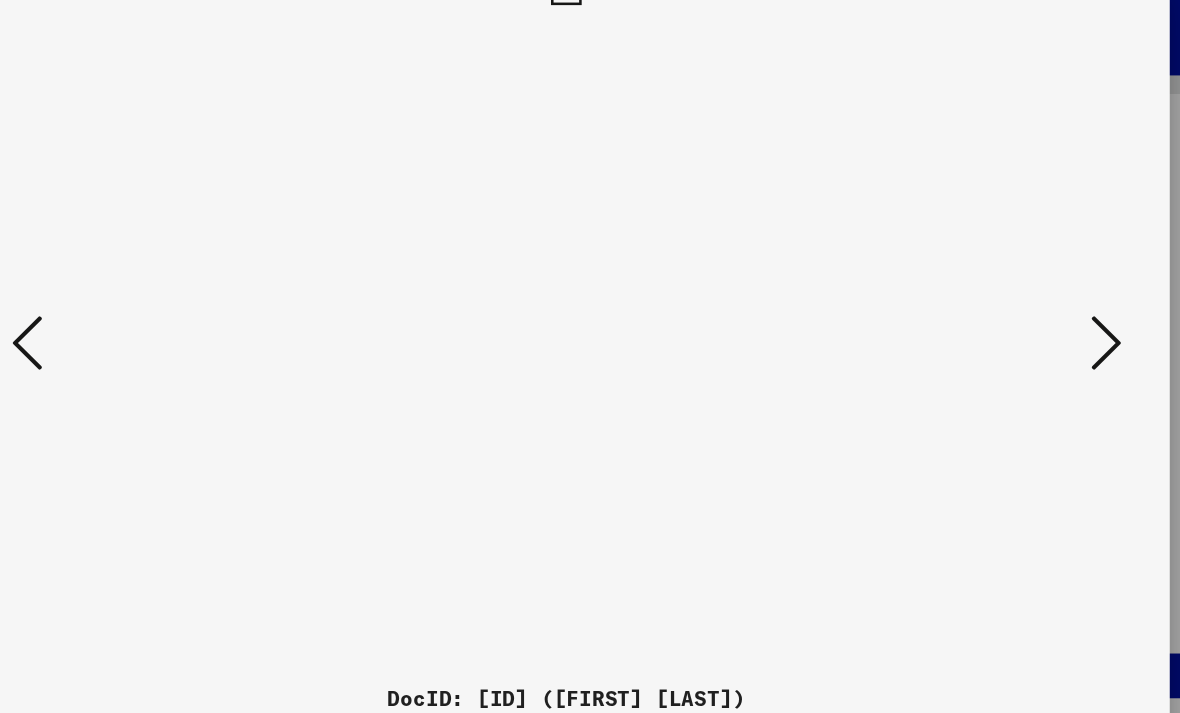 click at bounding box center [1012, 305] 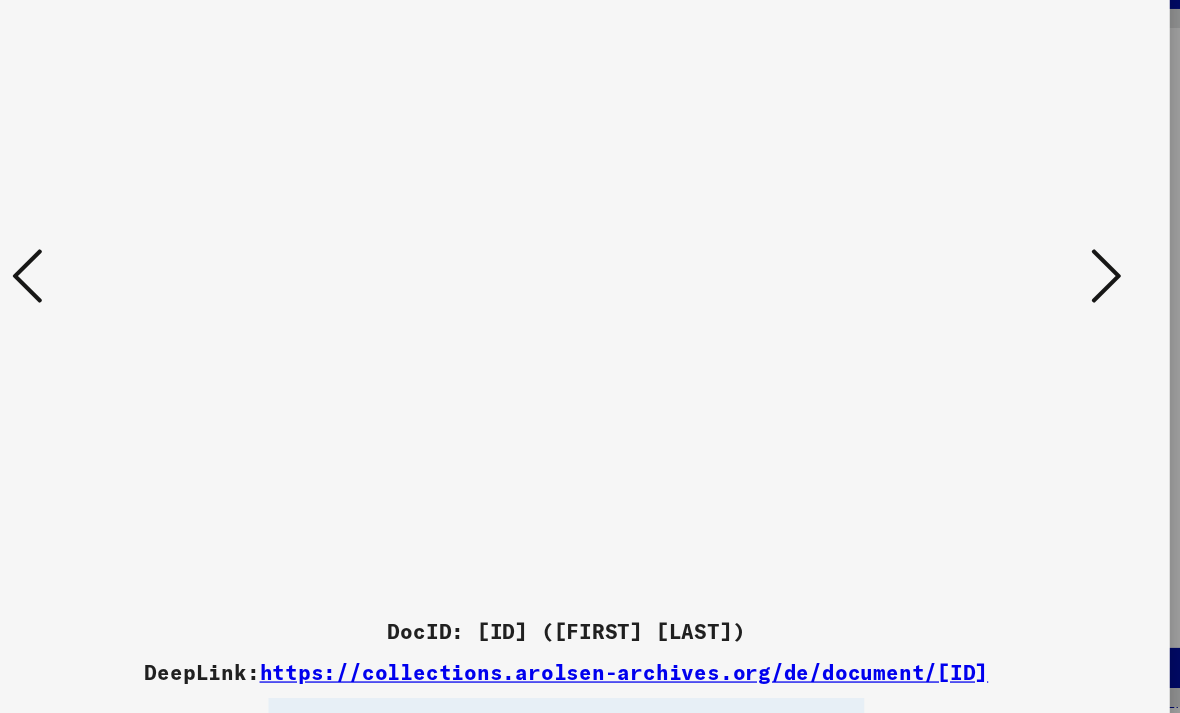 click at bounding box center (1012, 305) 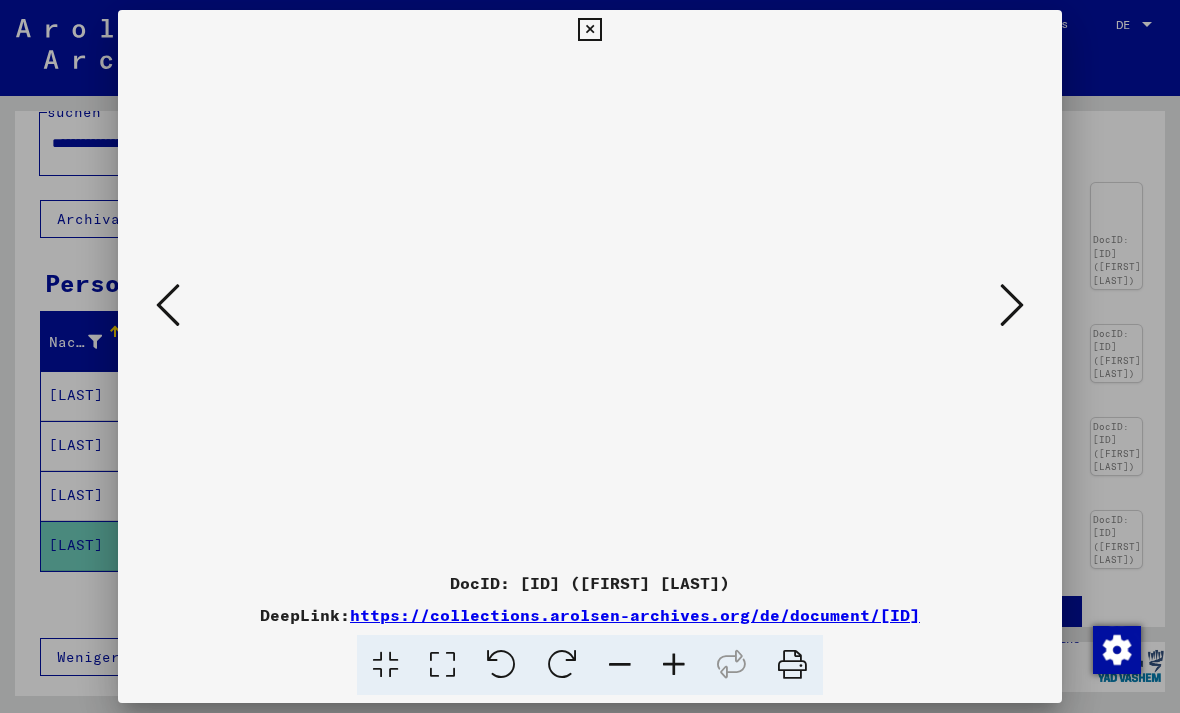 click at bounding box center (1012, 305) 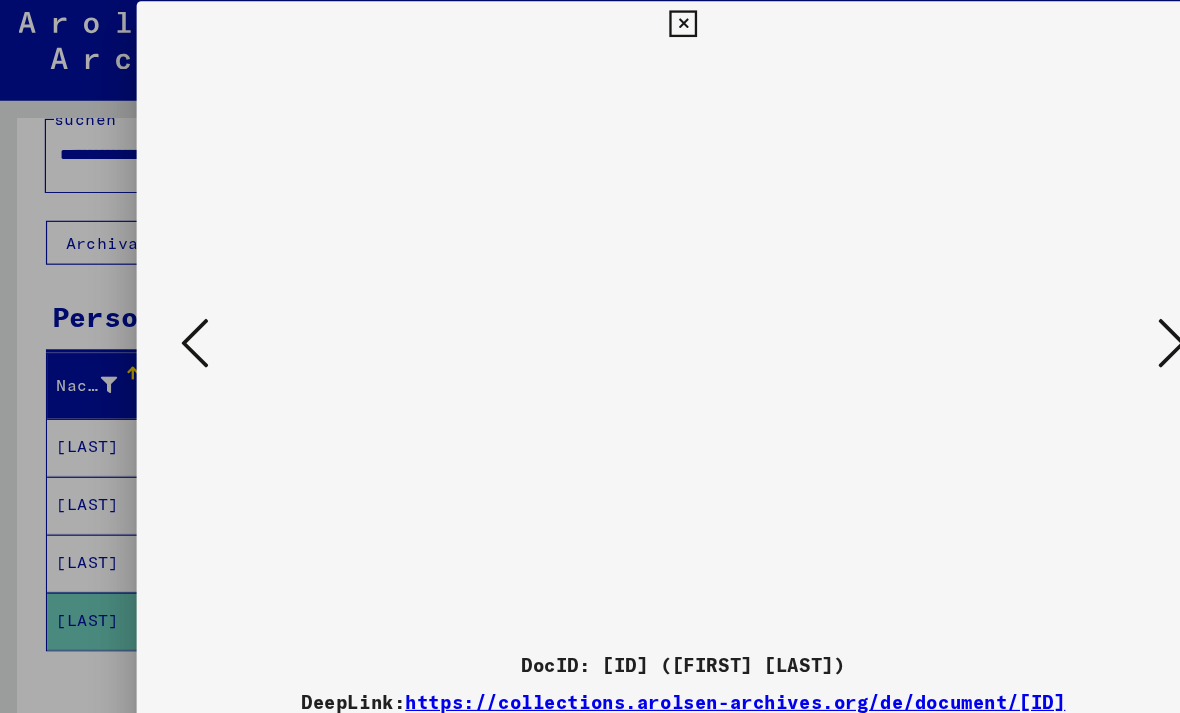 click at bounding box center [1012, 305] 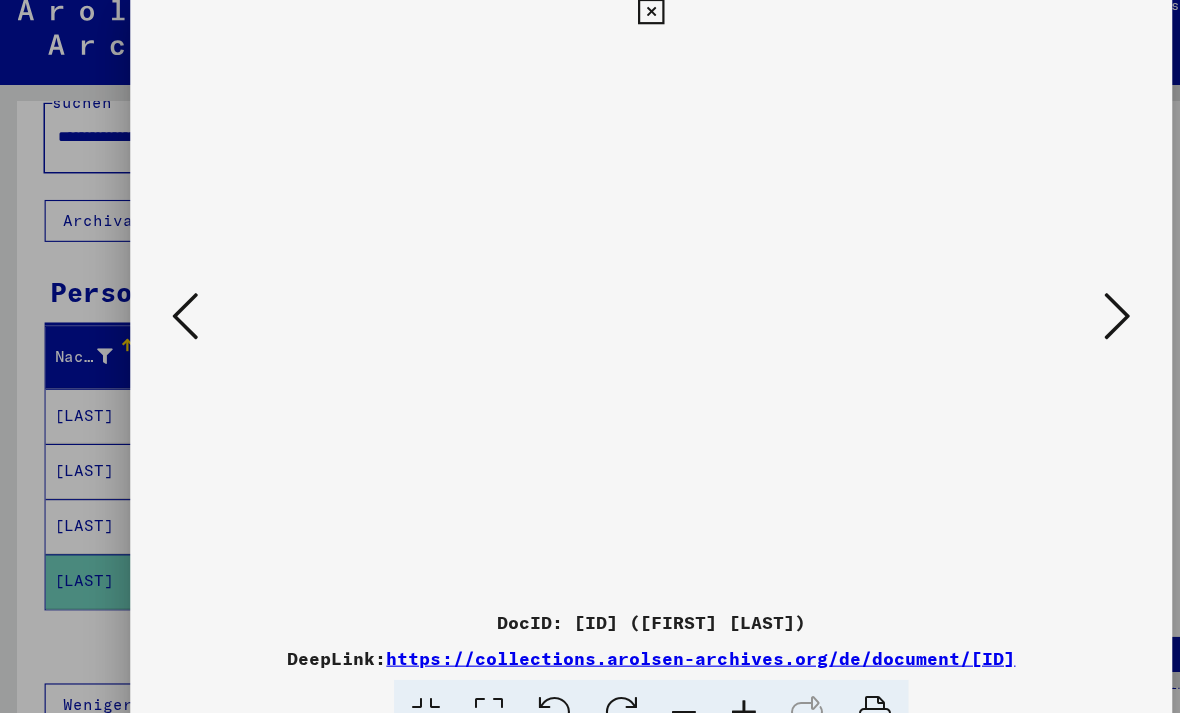 click at bounding box center (1012, 305) 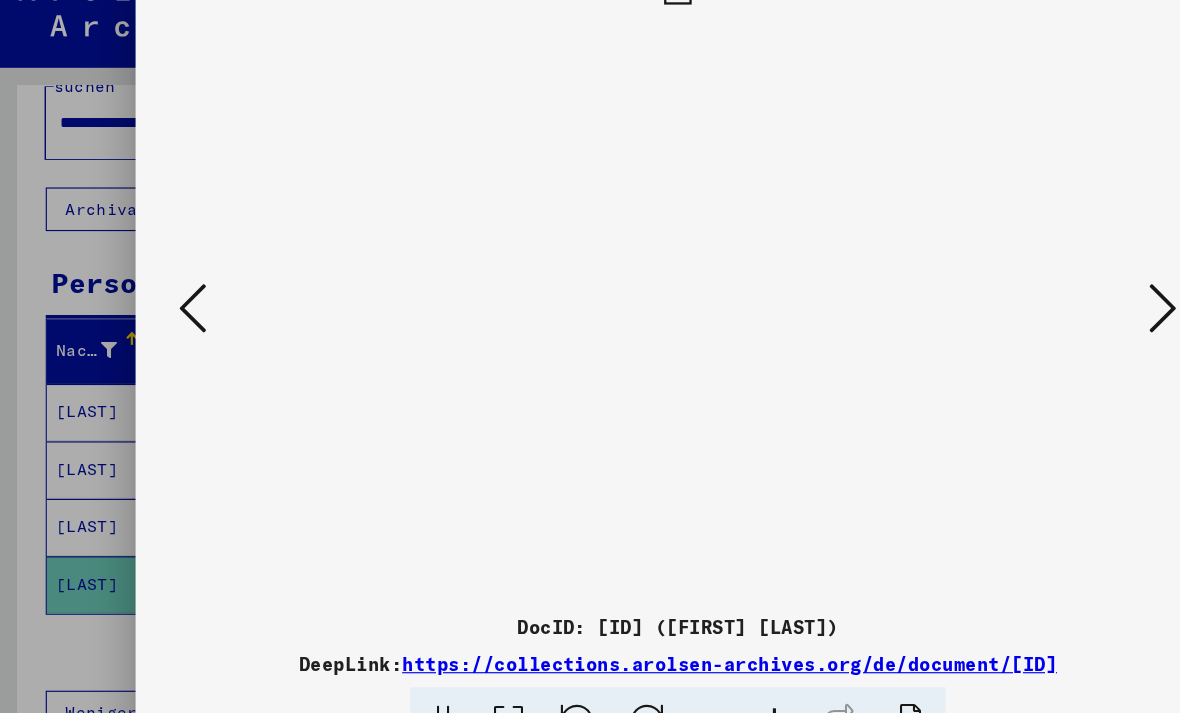 click at bounding box center [1012, 305] 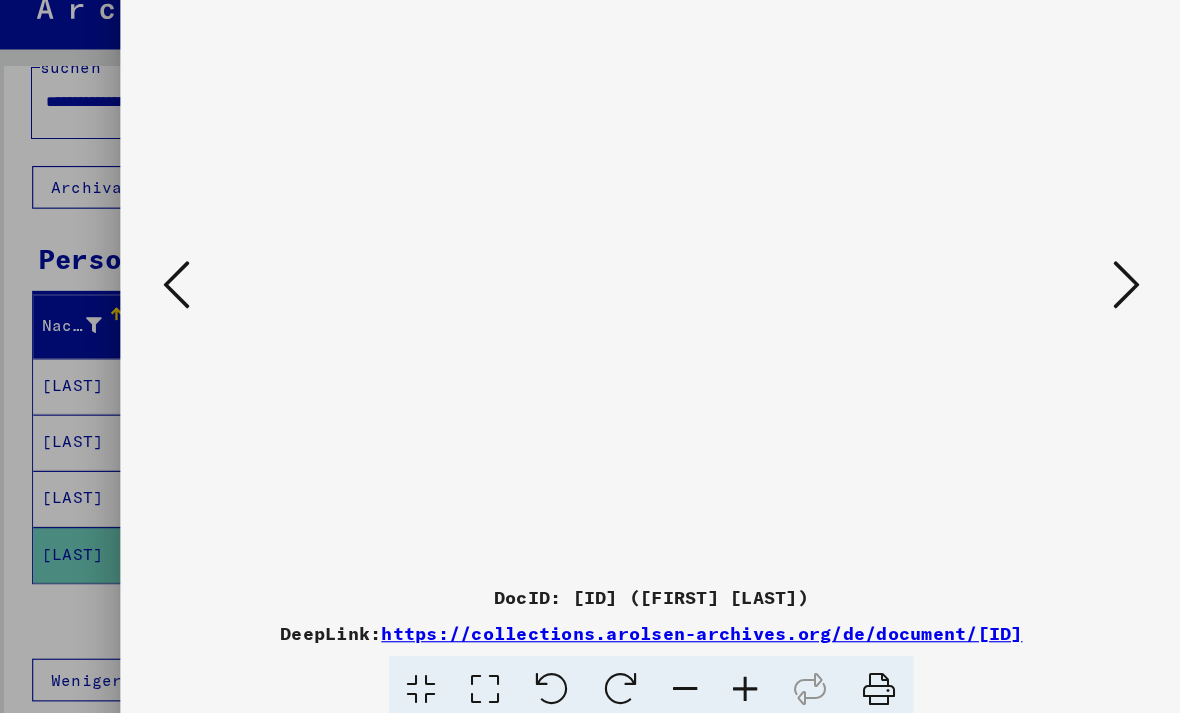 click at bounding box center (1012, 305) 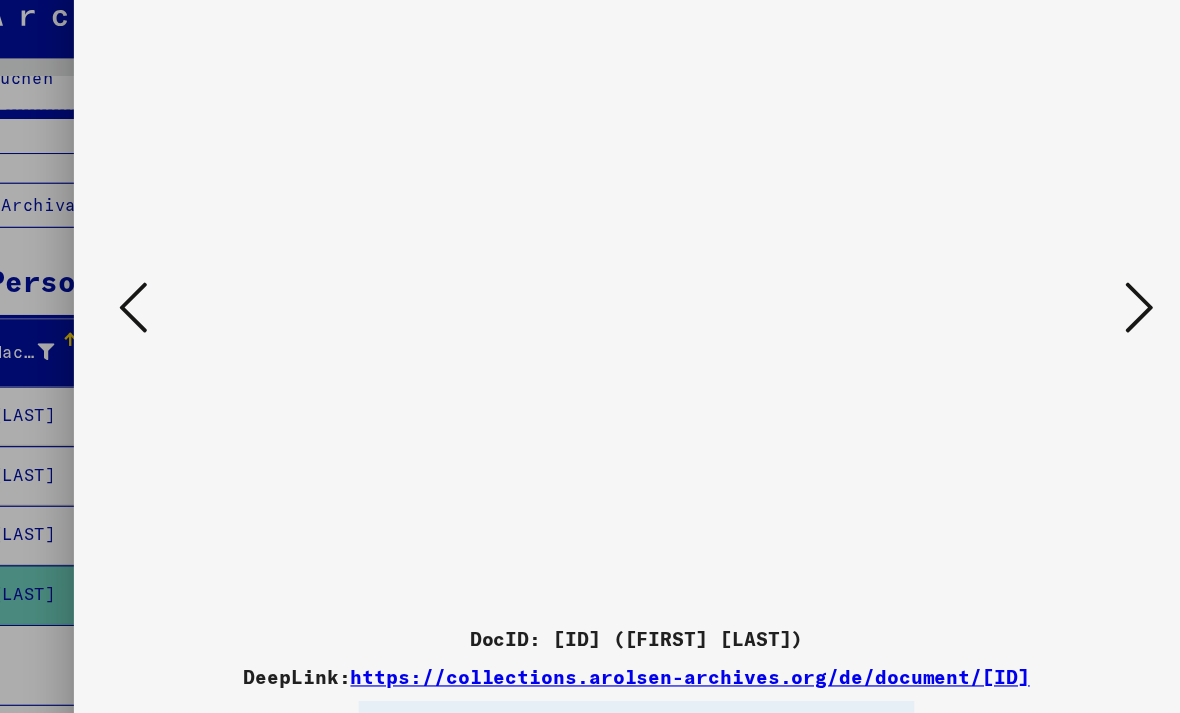 click at bounding box center [1012, 305] 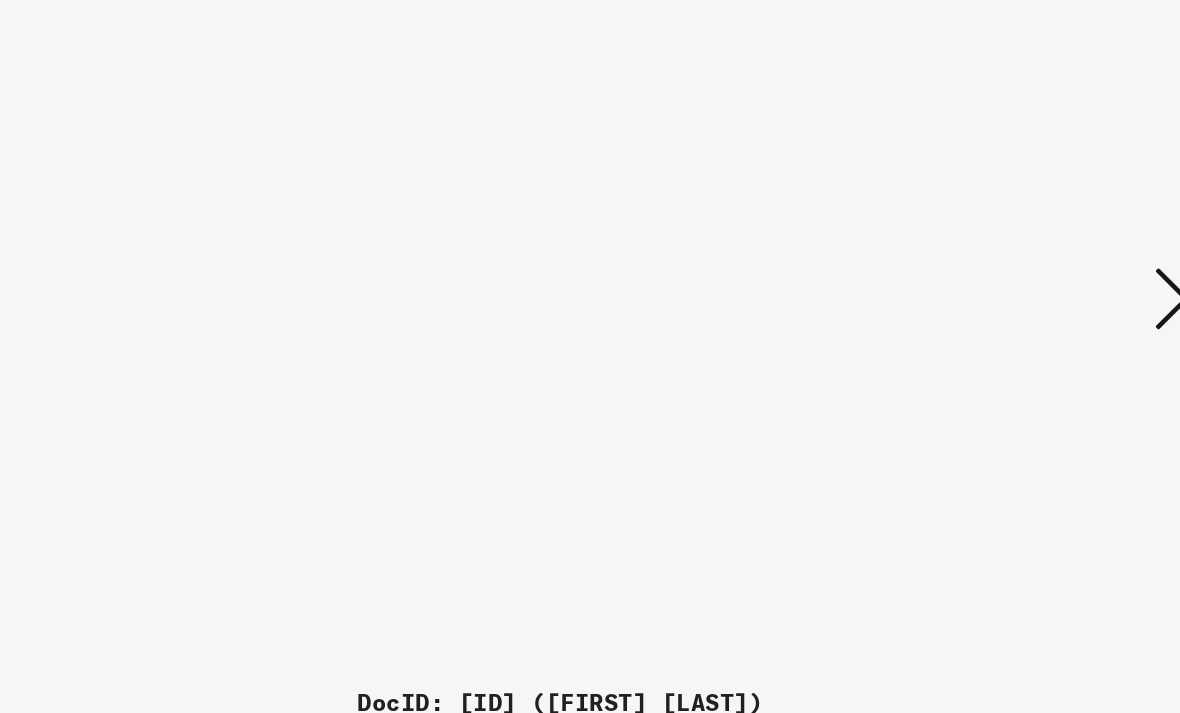 click at bounding box center (1012, 305) 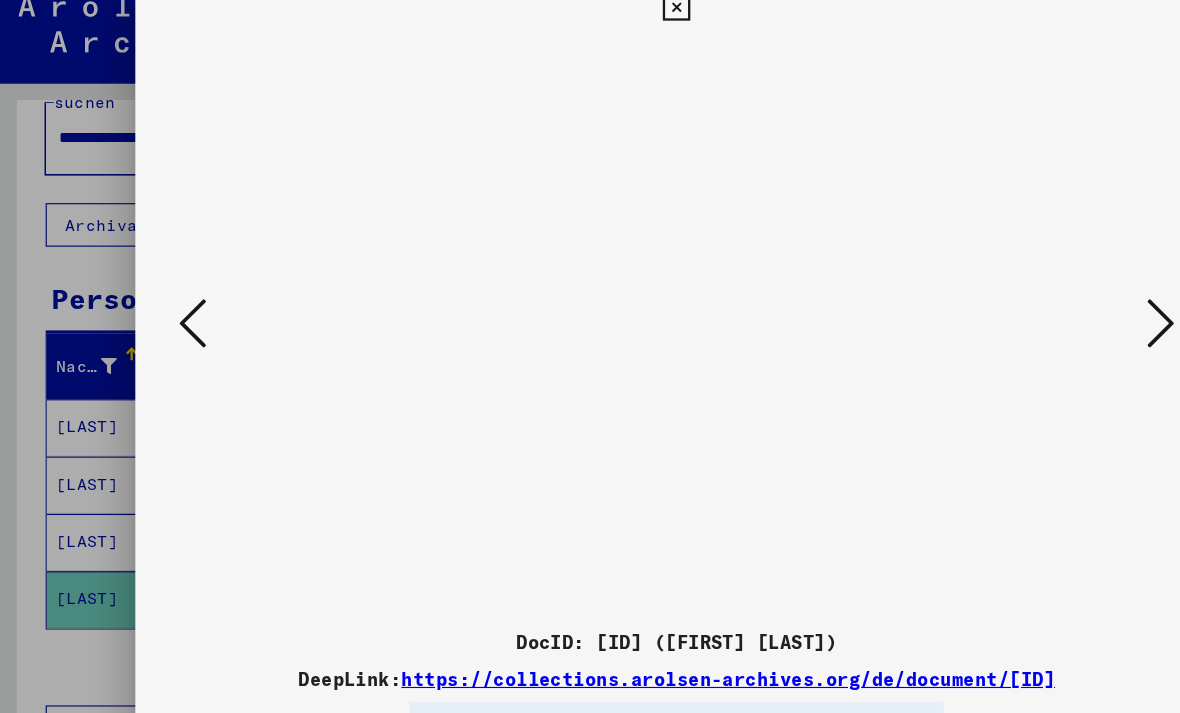click at bounding box center [1012, 305] 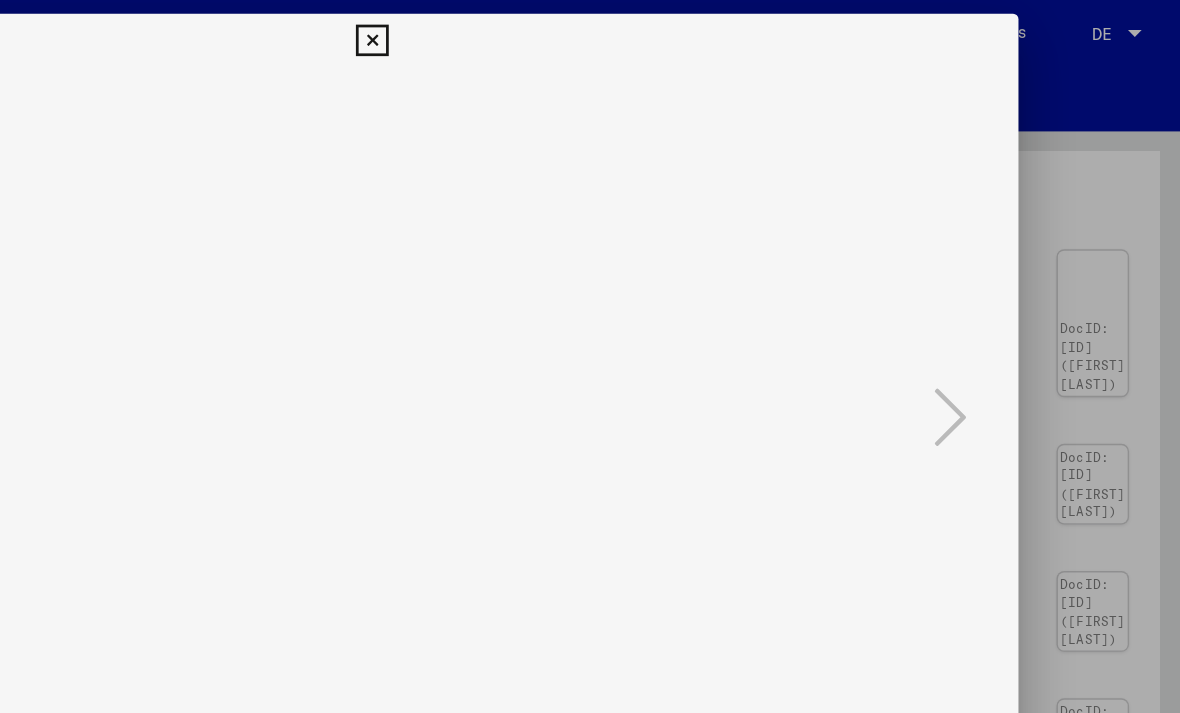 scroll, scrollTop: 0, scrollLeft: 0, axis: both 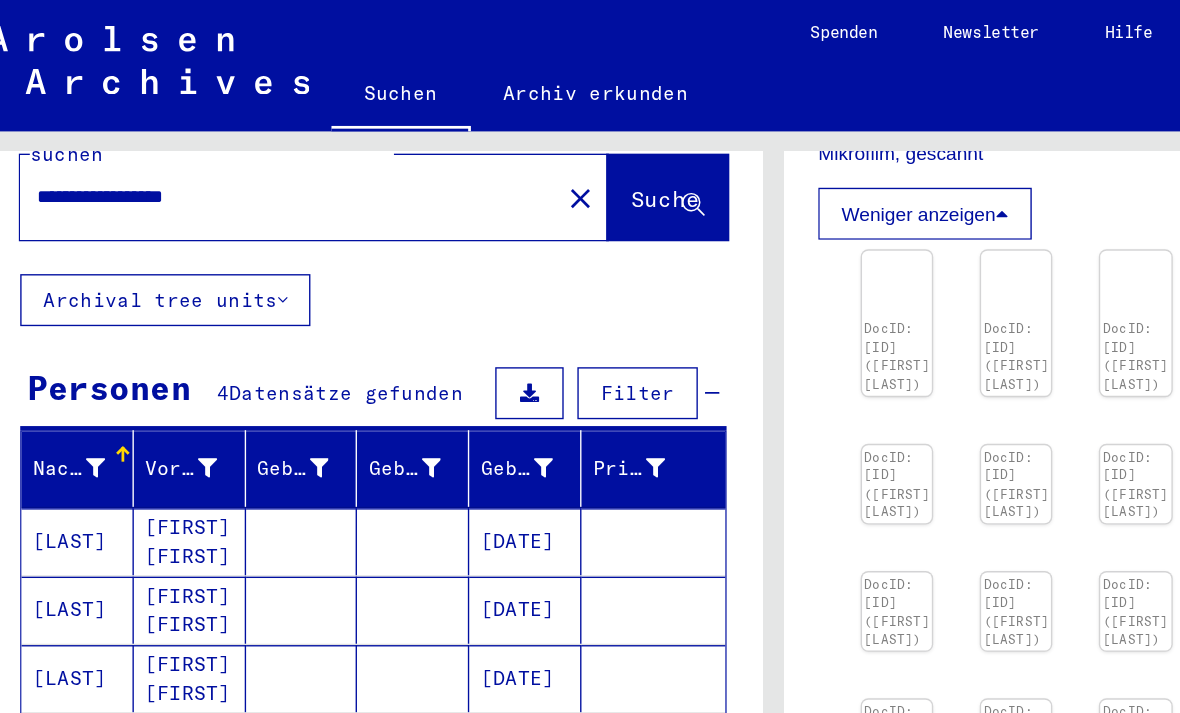 click on "**********" at bounding box center [236, 143] 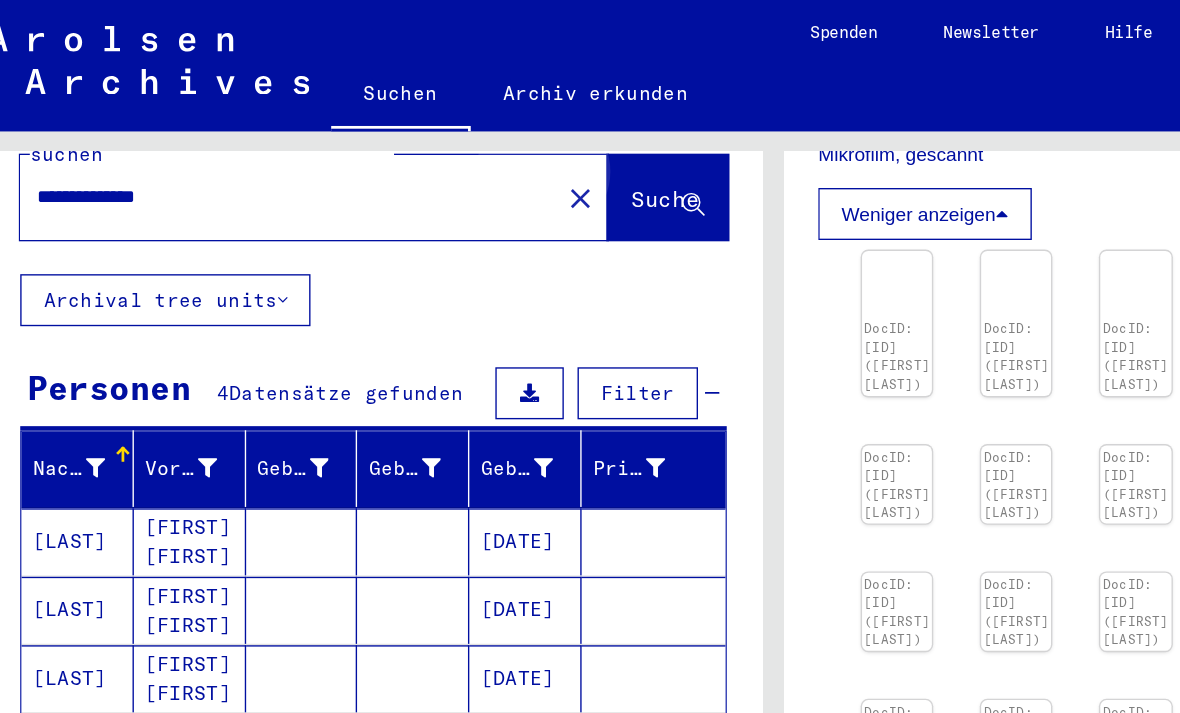 click on "Suche" at bounding box center [511, 145] 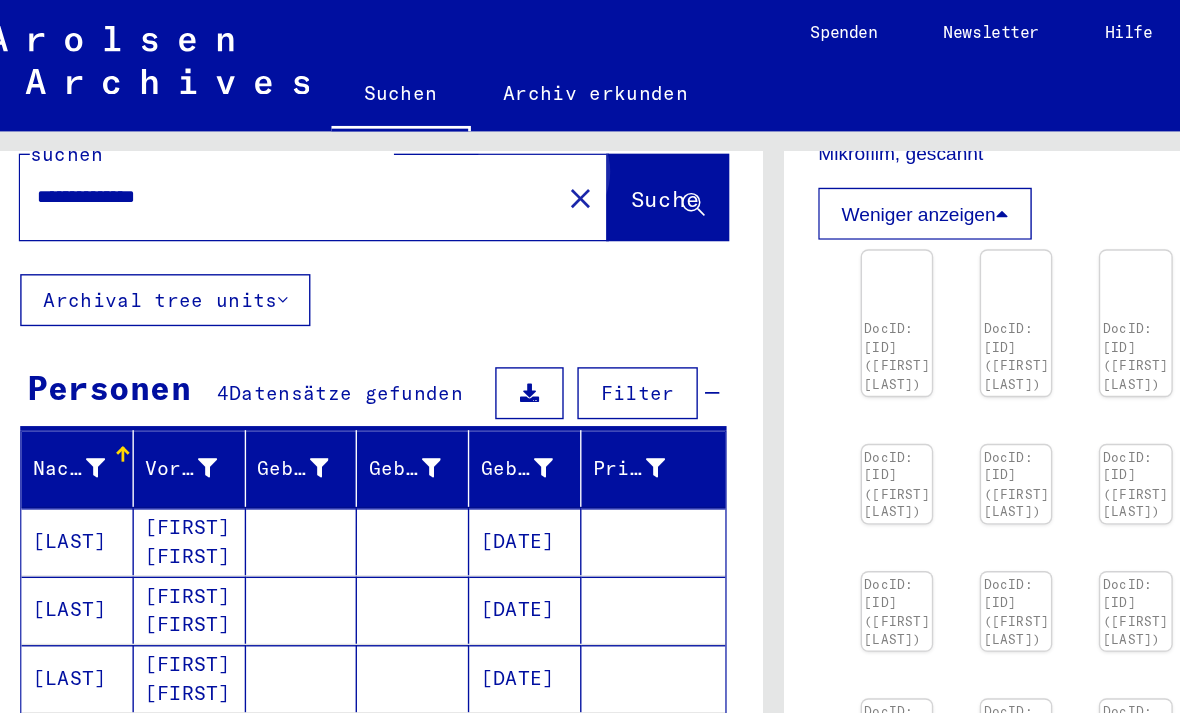 scroll, scrollTop: 0, scrollLeft: 0, axis: both 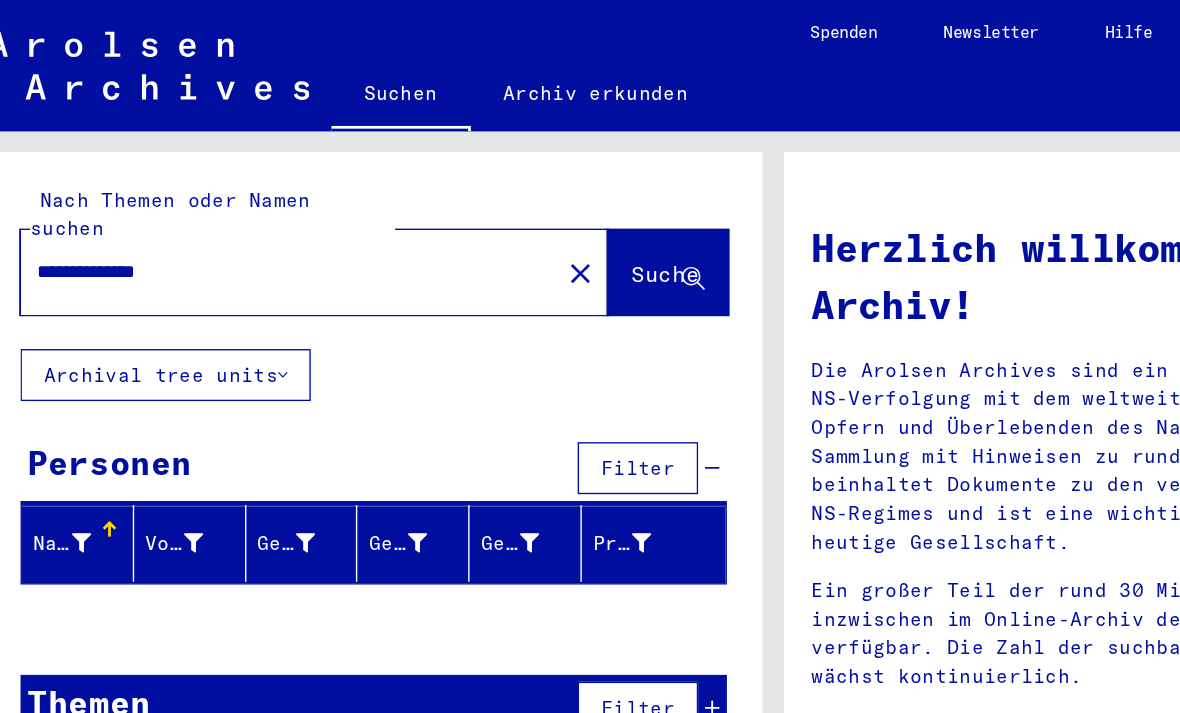 click on "**********" at bounding box center [230, 198] 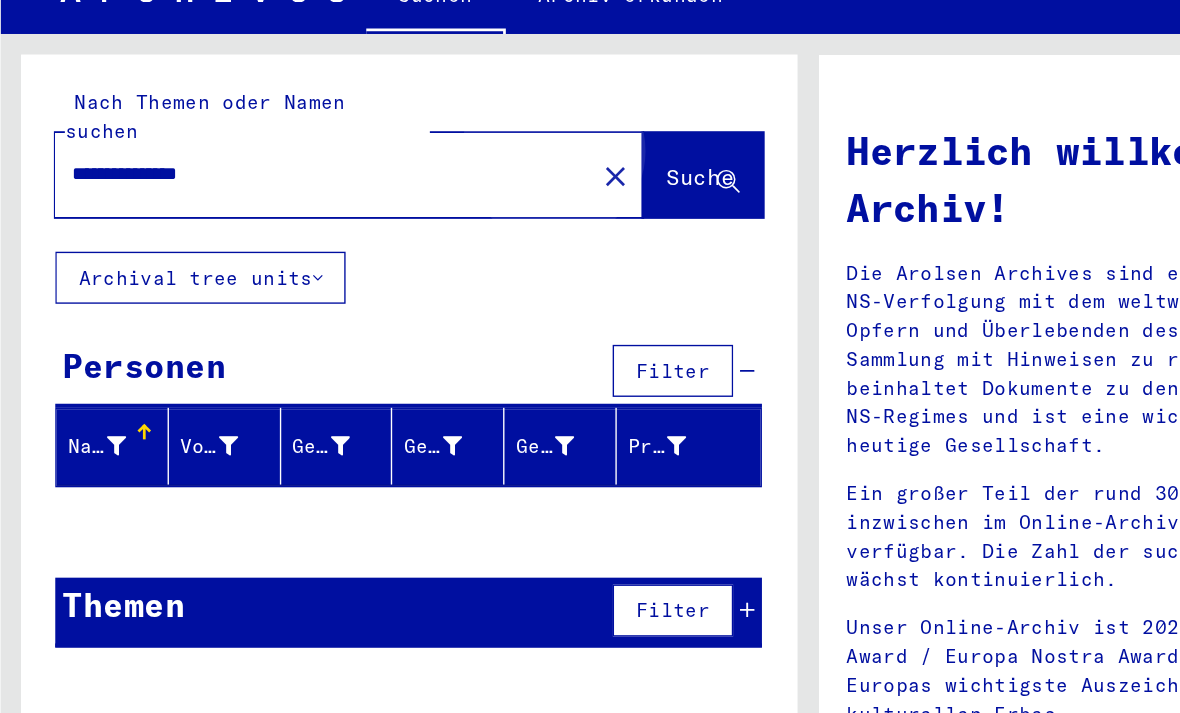 type on "**********" 